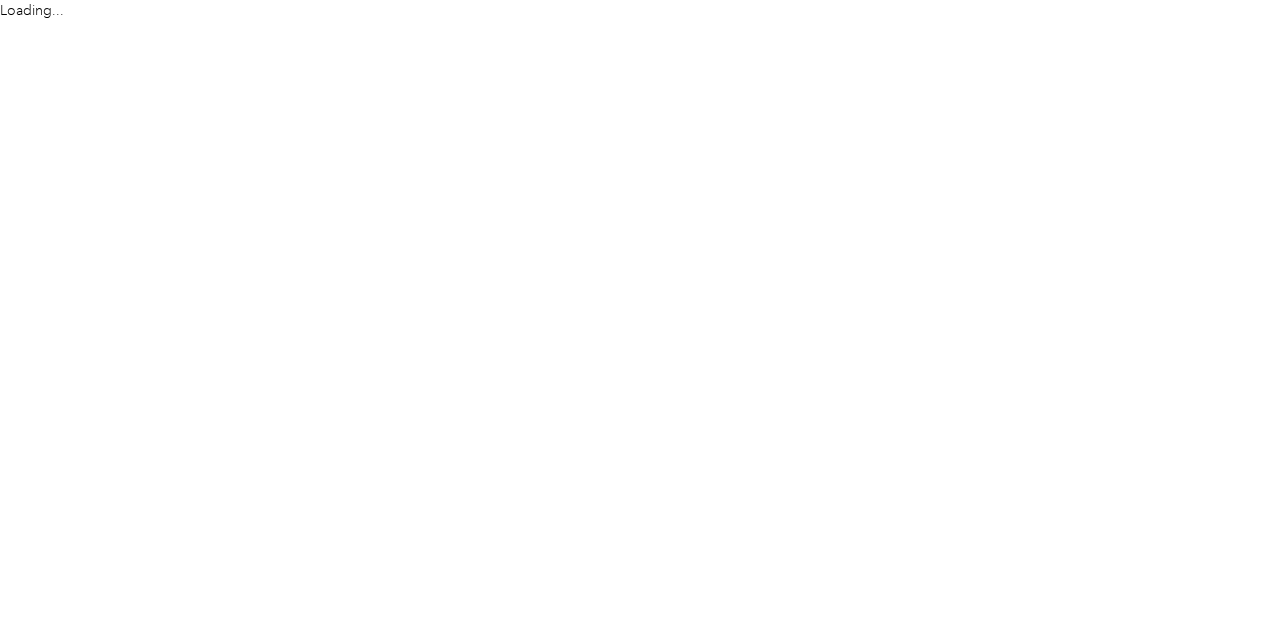 scroll, scrollTop: 0, scrollLeft: 0, axis: both 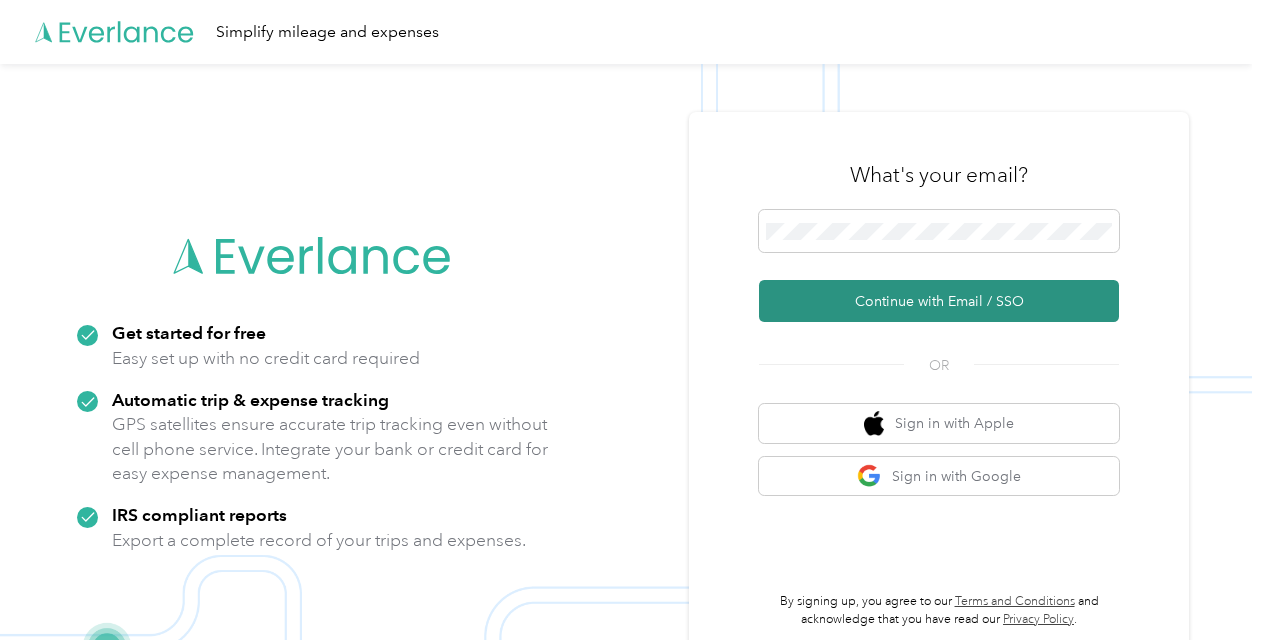 click on "Continue with Email / SSO" at bounding box center [939, 301] 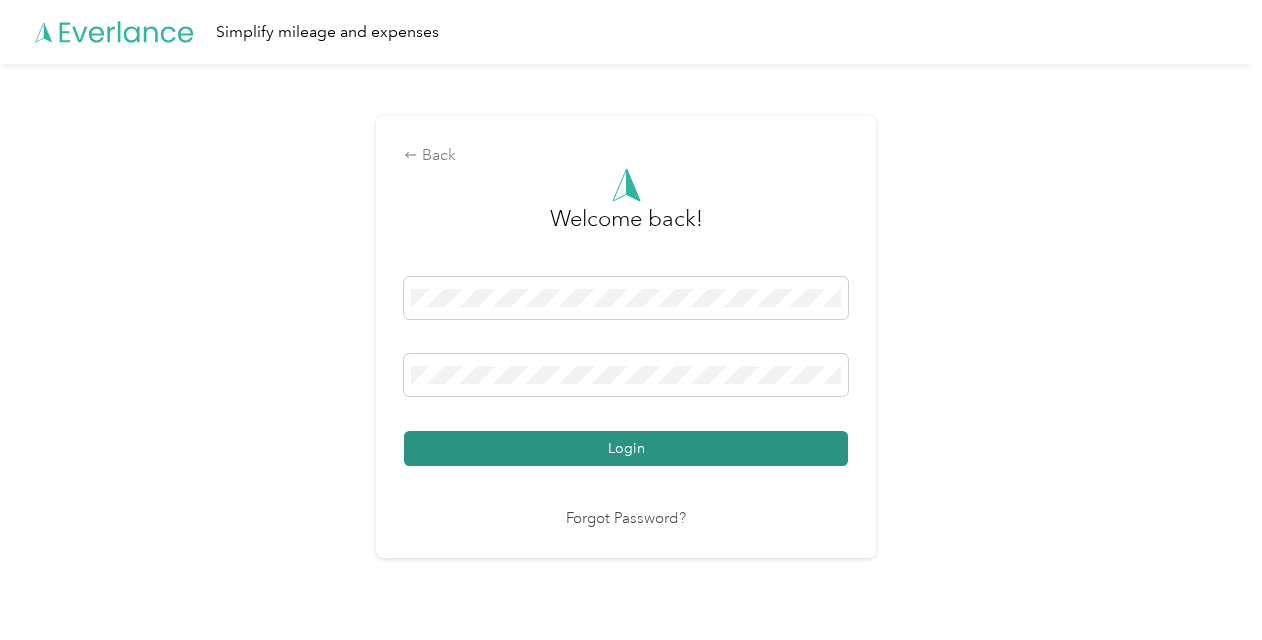 click on "Login" at bounding box center (626, 448) 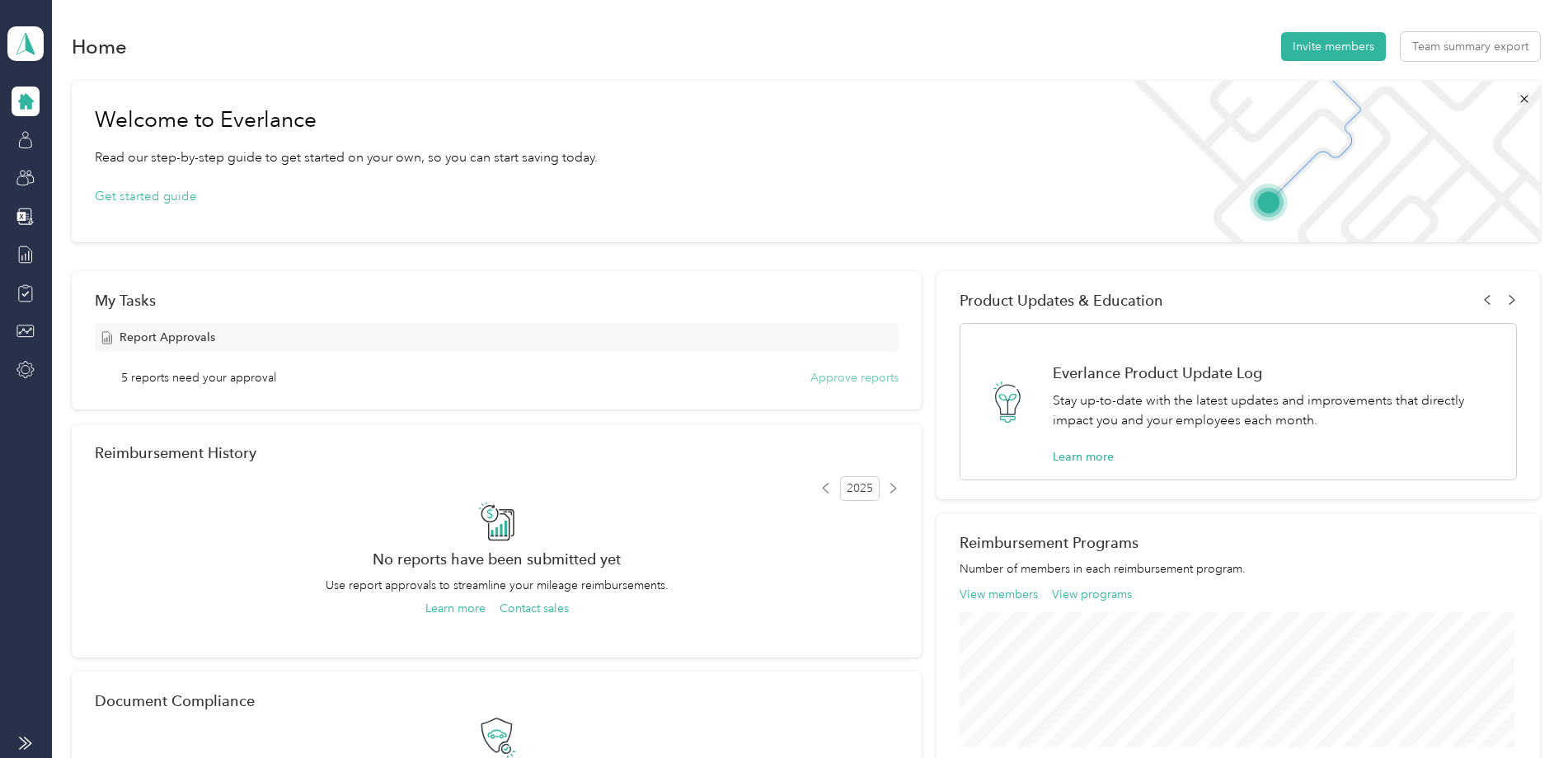 click on "Approve reports" at bounding box center (854, 377) 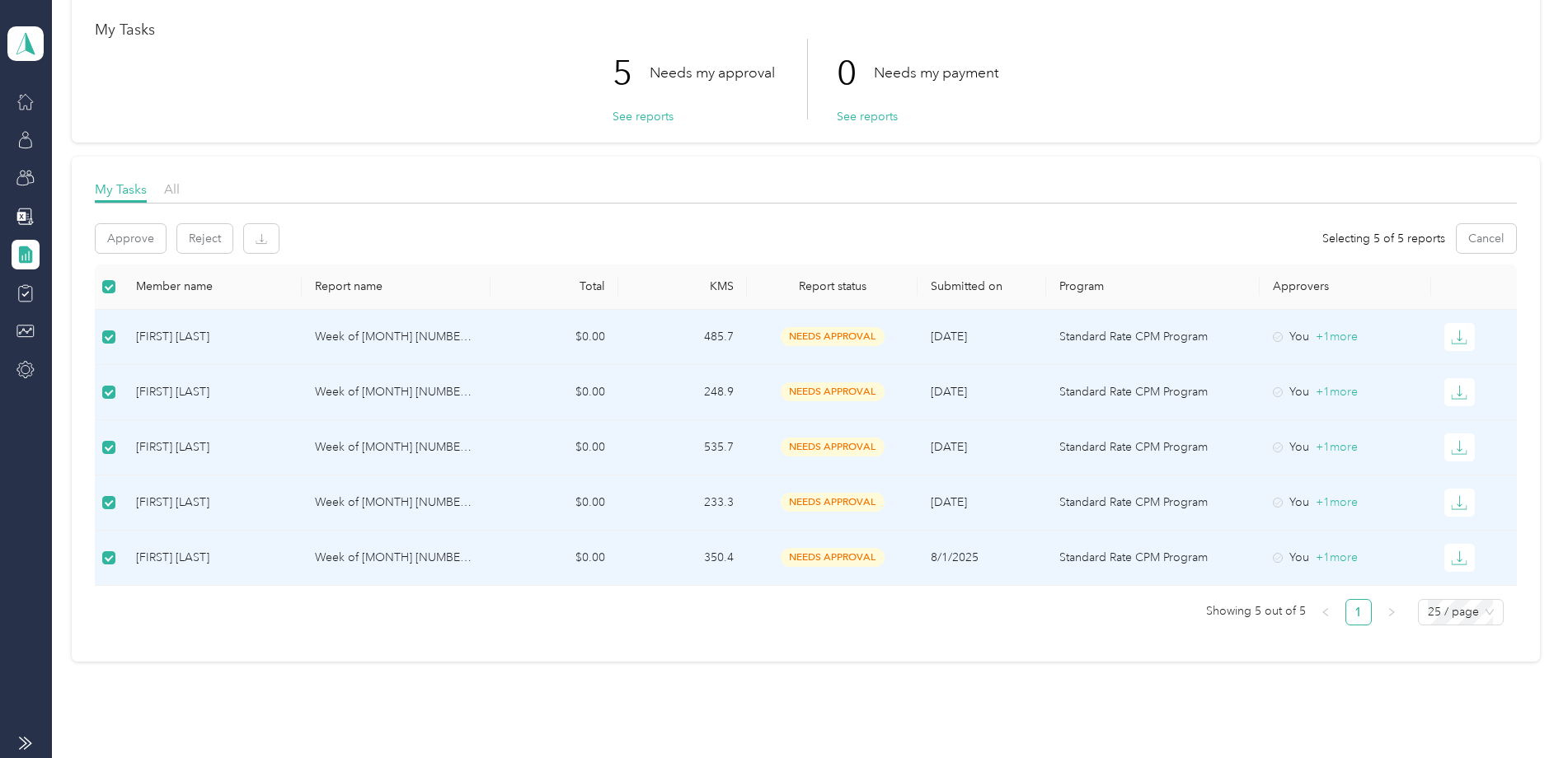 scroll, scrollTop: 0, scrollLeft: 0, axis: both 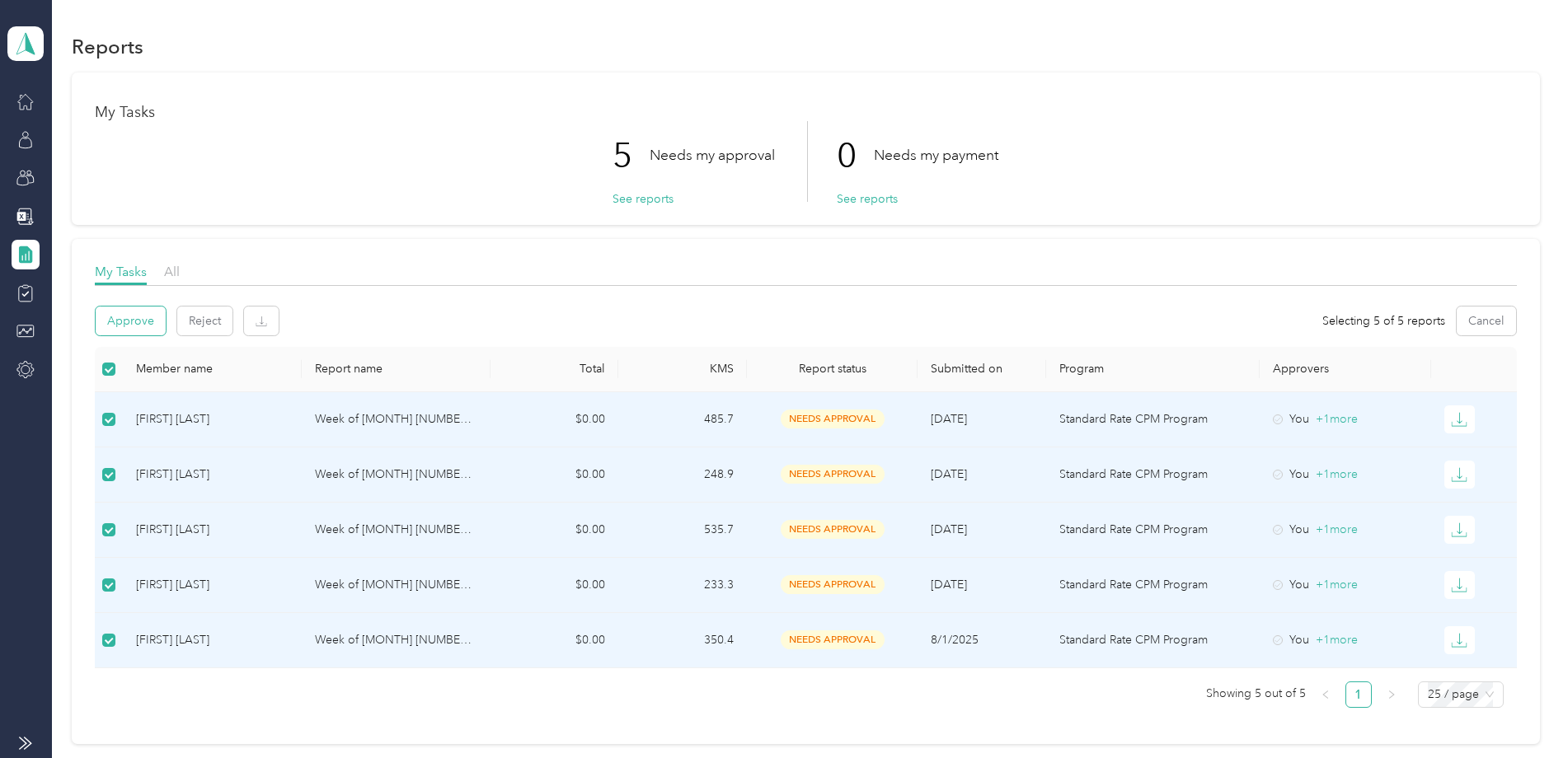 click on "Approve" at bounding box center (130, 321) 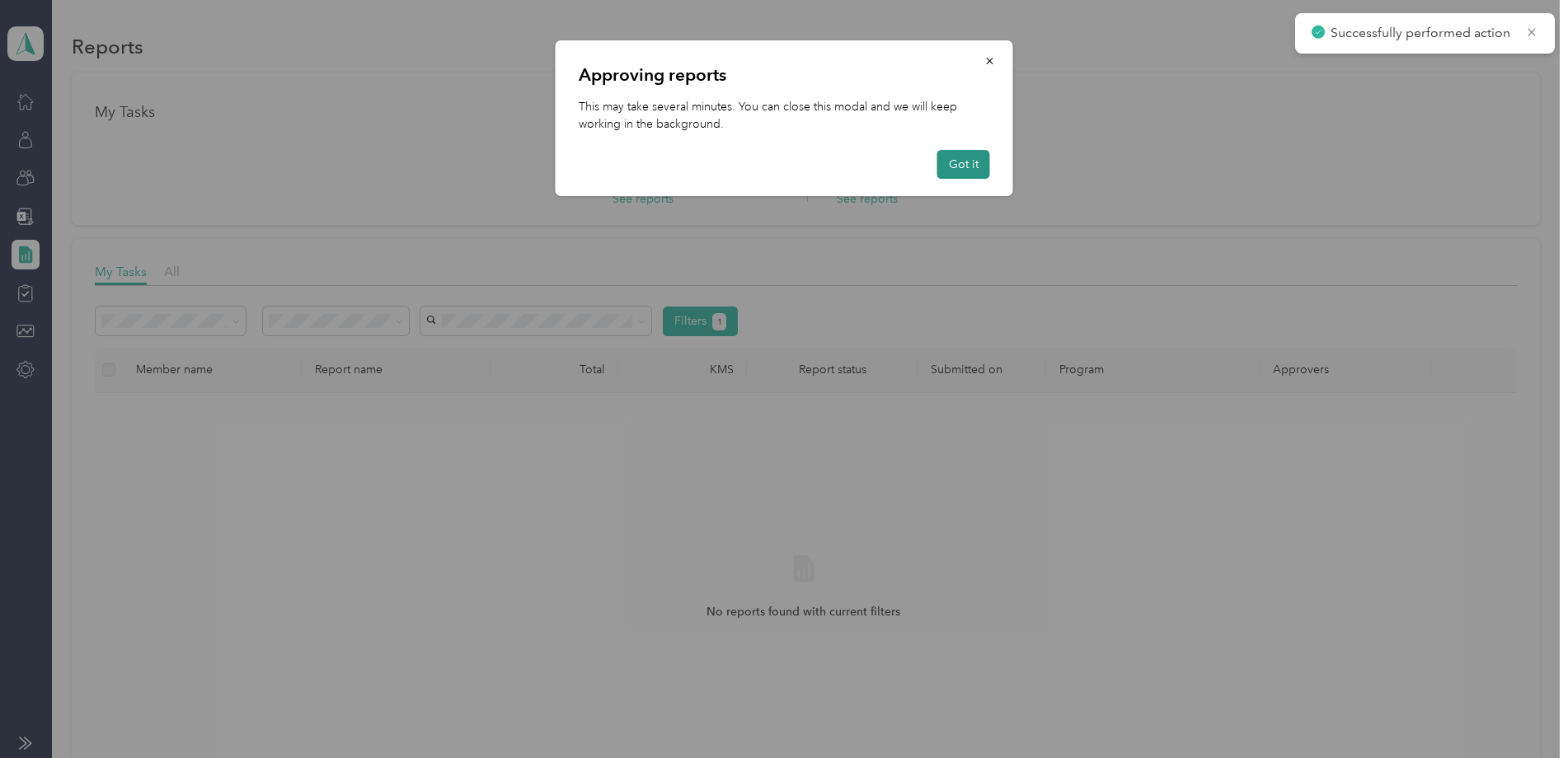 click on "Got it" at bounding box center (964, 164) 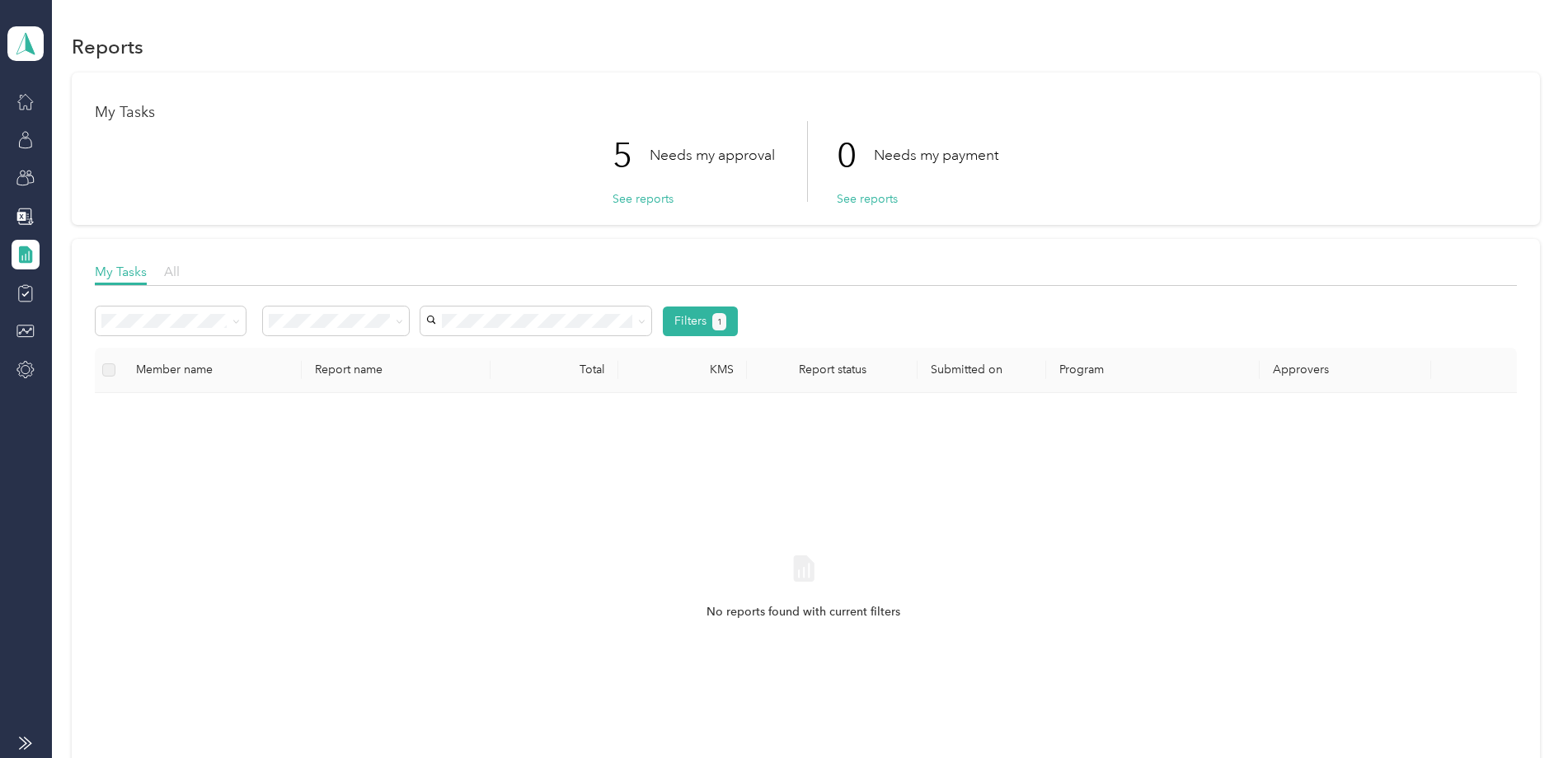 click on "All" at bounding box center (171, 271) 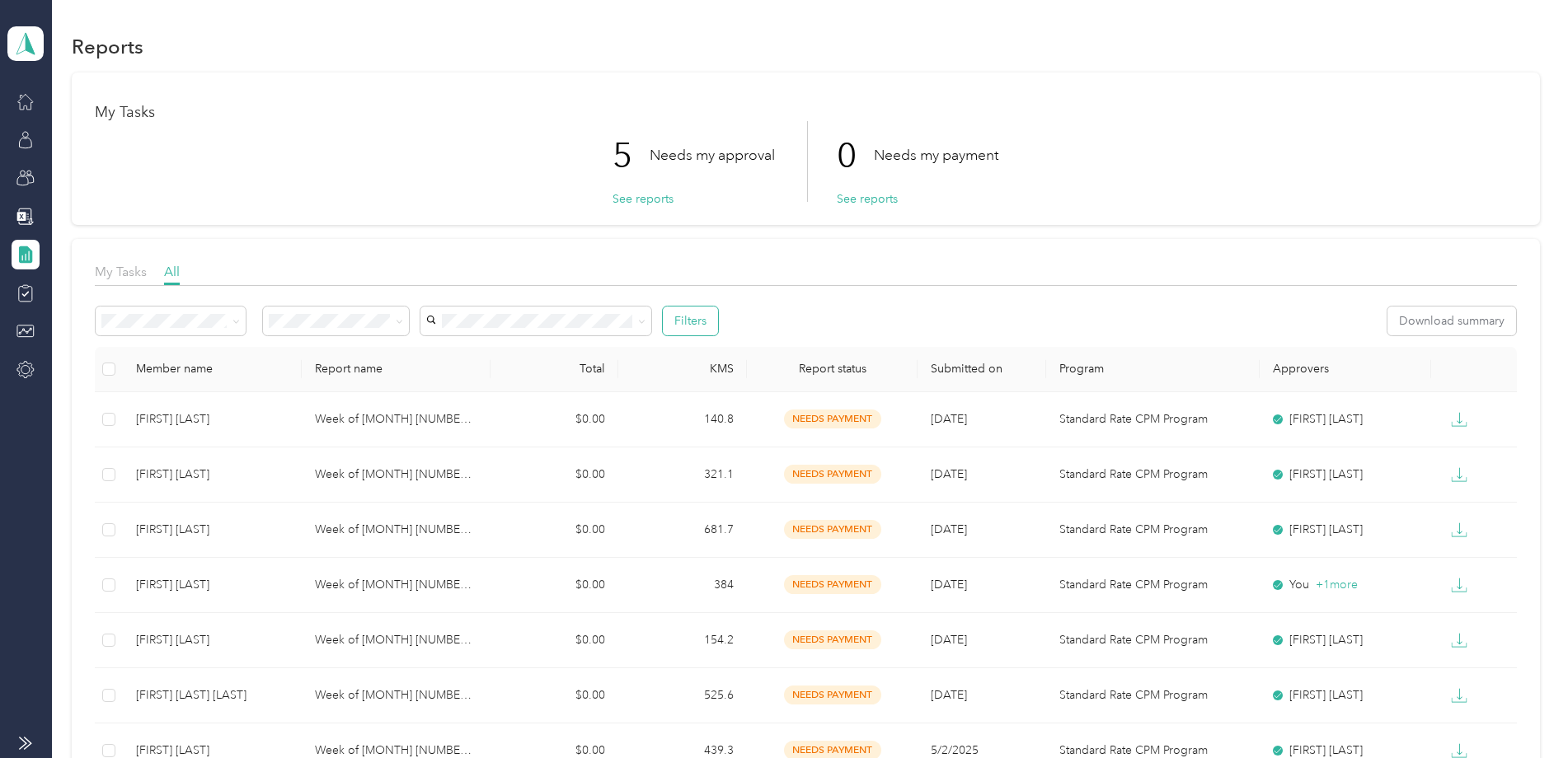 click on "Filters" at bounding box center (690, 321) 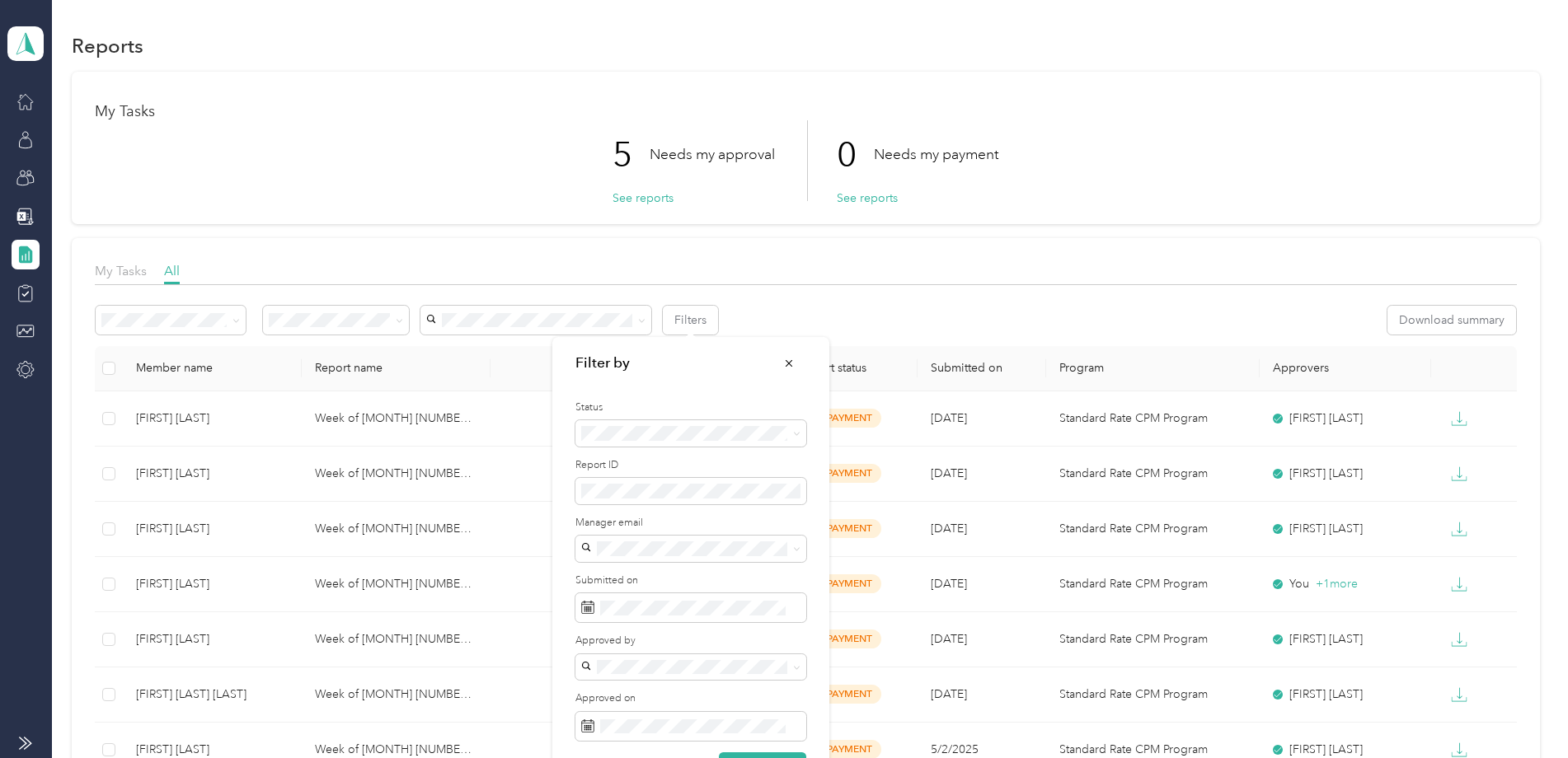 scroll, scrollTop: 0, scrollLeft: 0, axis: both 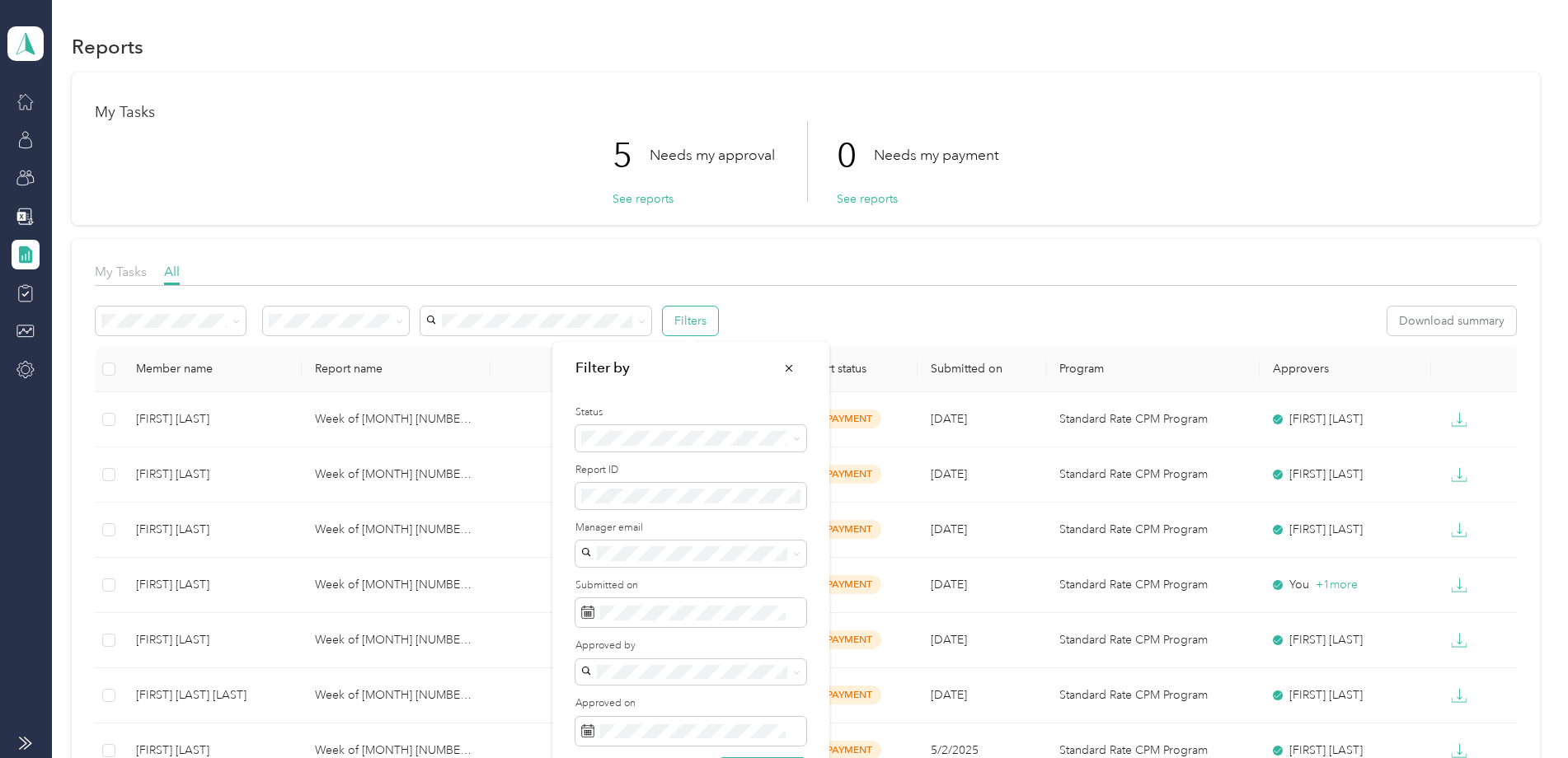 click on "Filters" at bounding box center [690, 321] 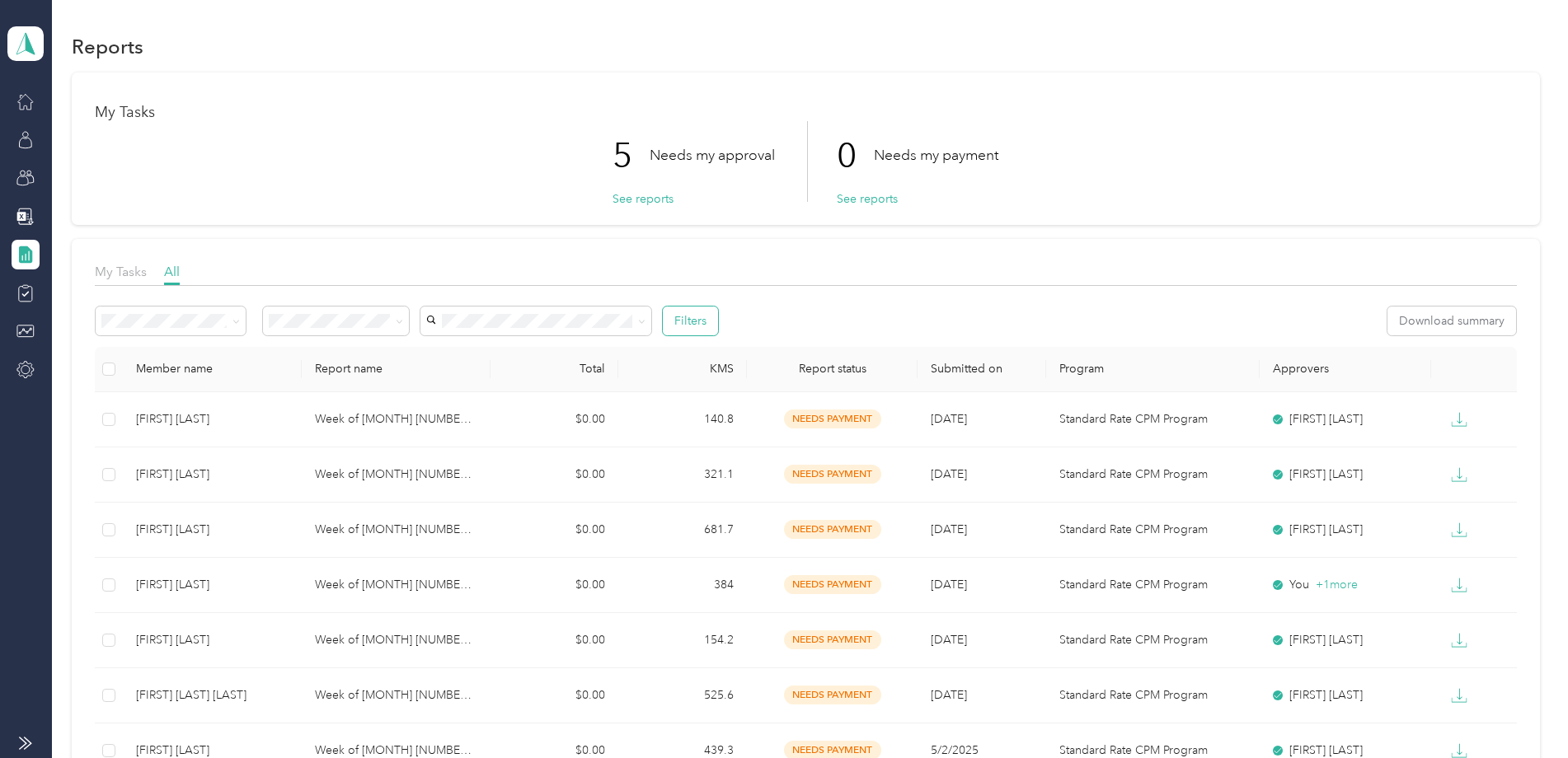 click on "Filters" at bounding box center (690, 321) 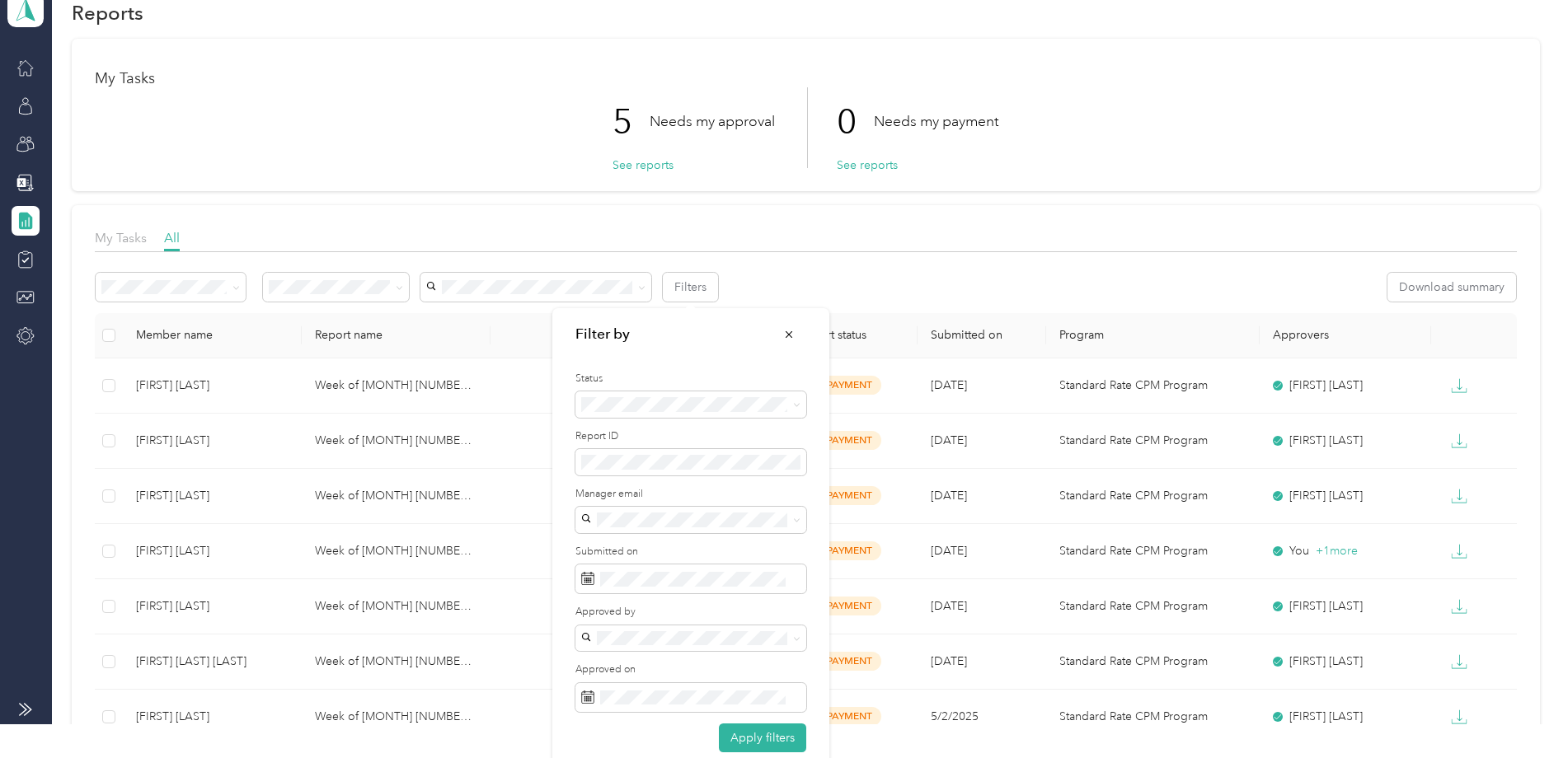 scroll, scrollTop: 51, scrollLeft: 0, axis: vertical 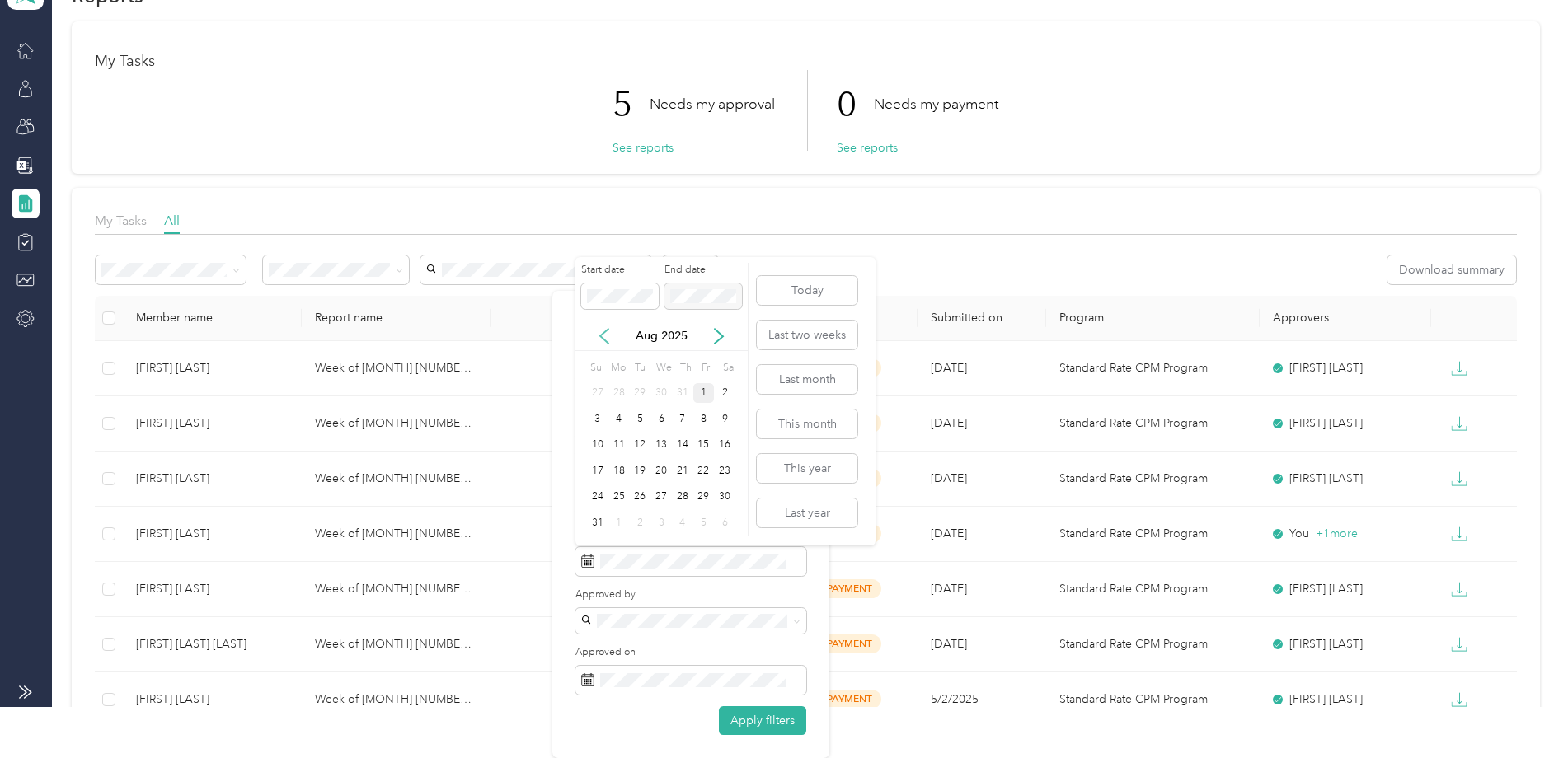 click 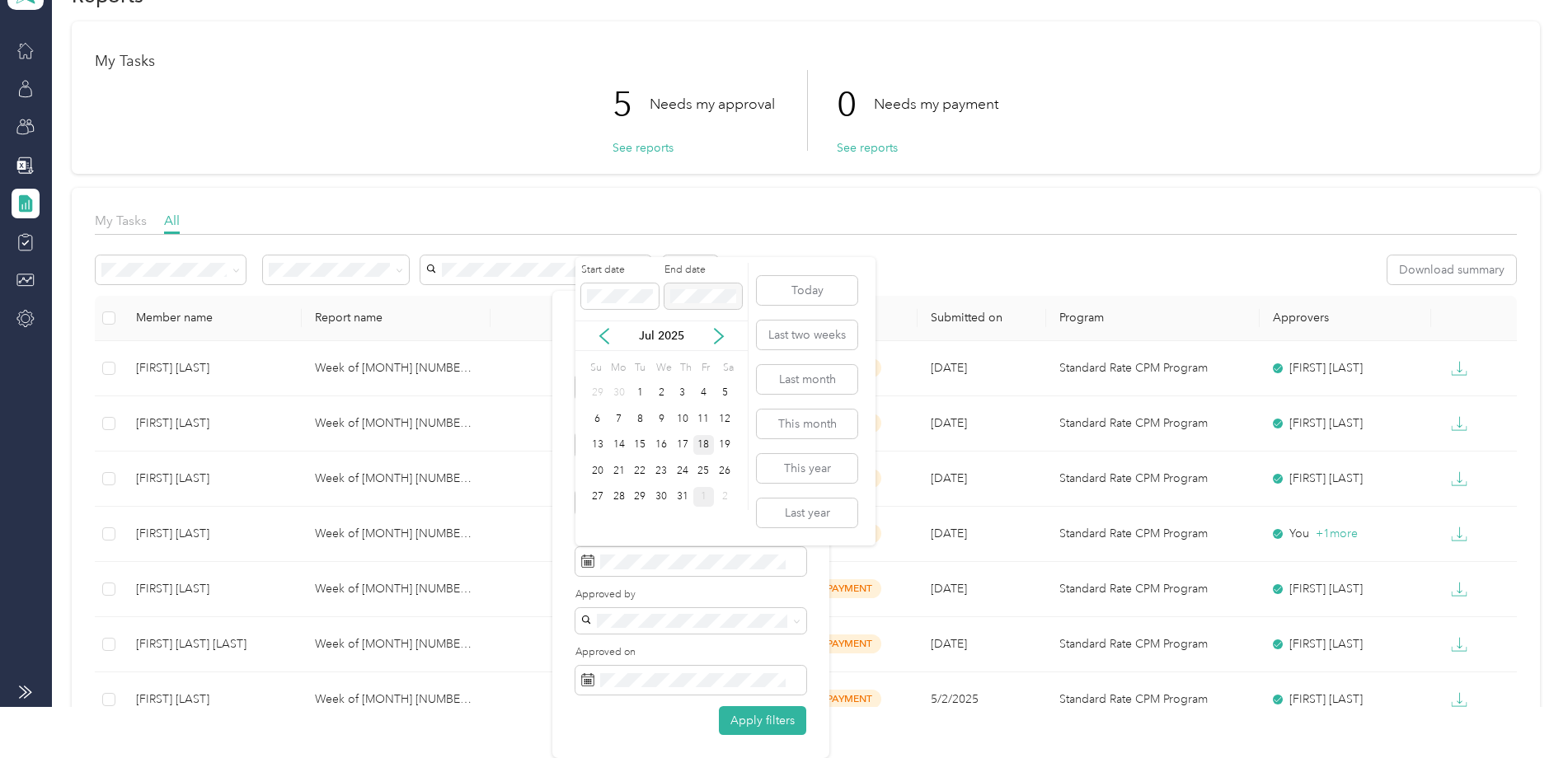 click on "18" at bounding box center (704, 445) 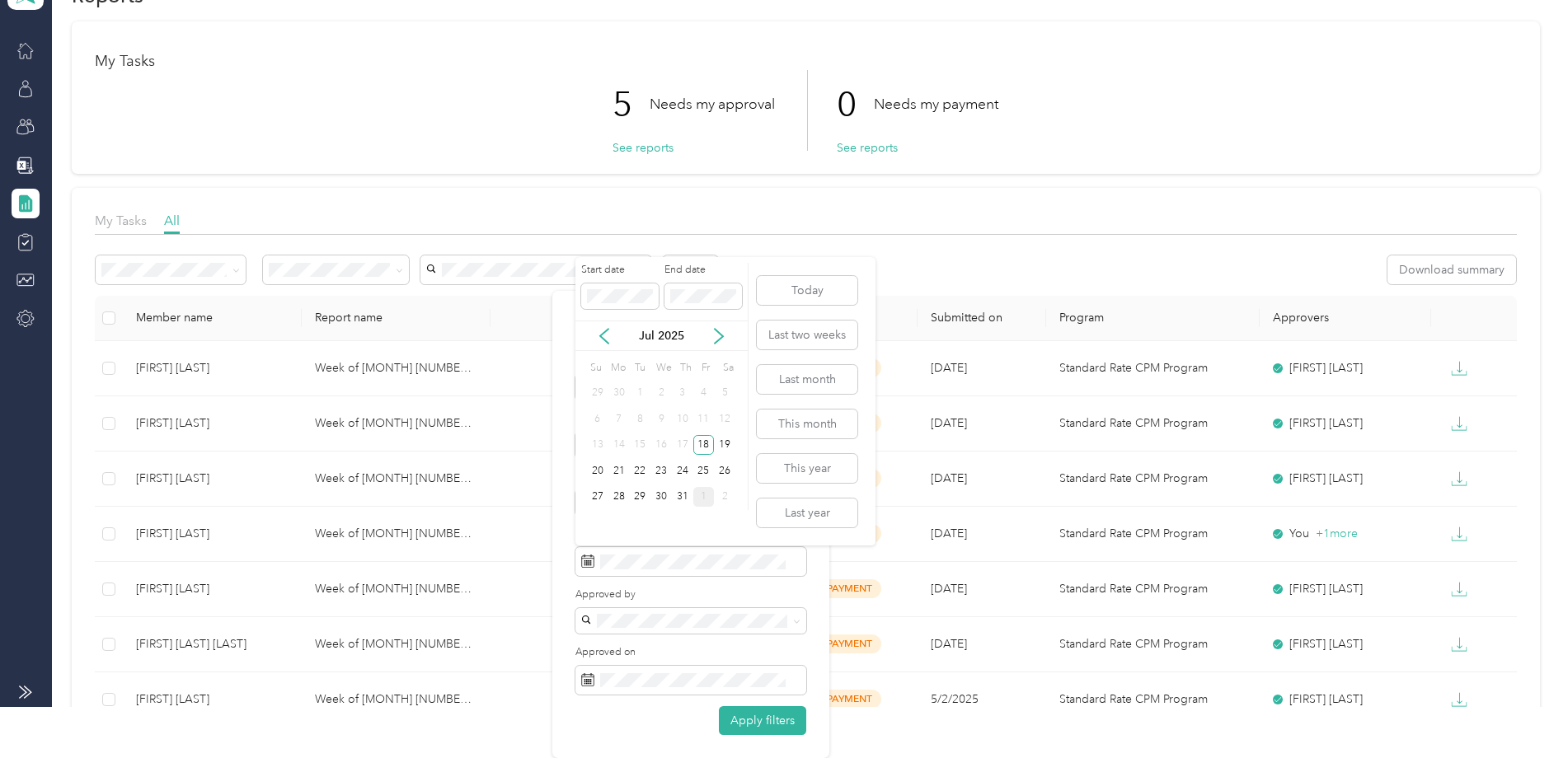 click on "1" at bounding box center (704, 497) 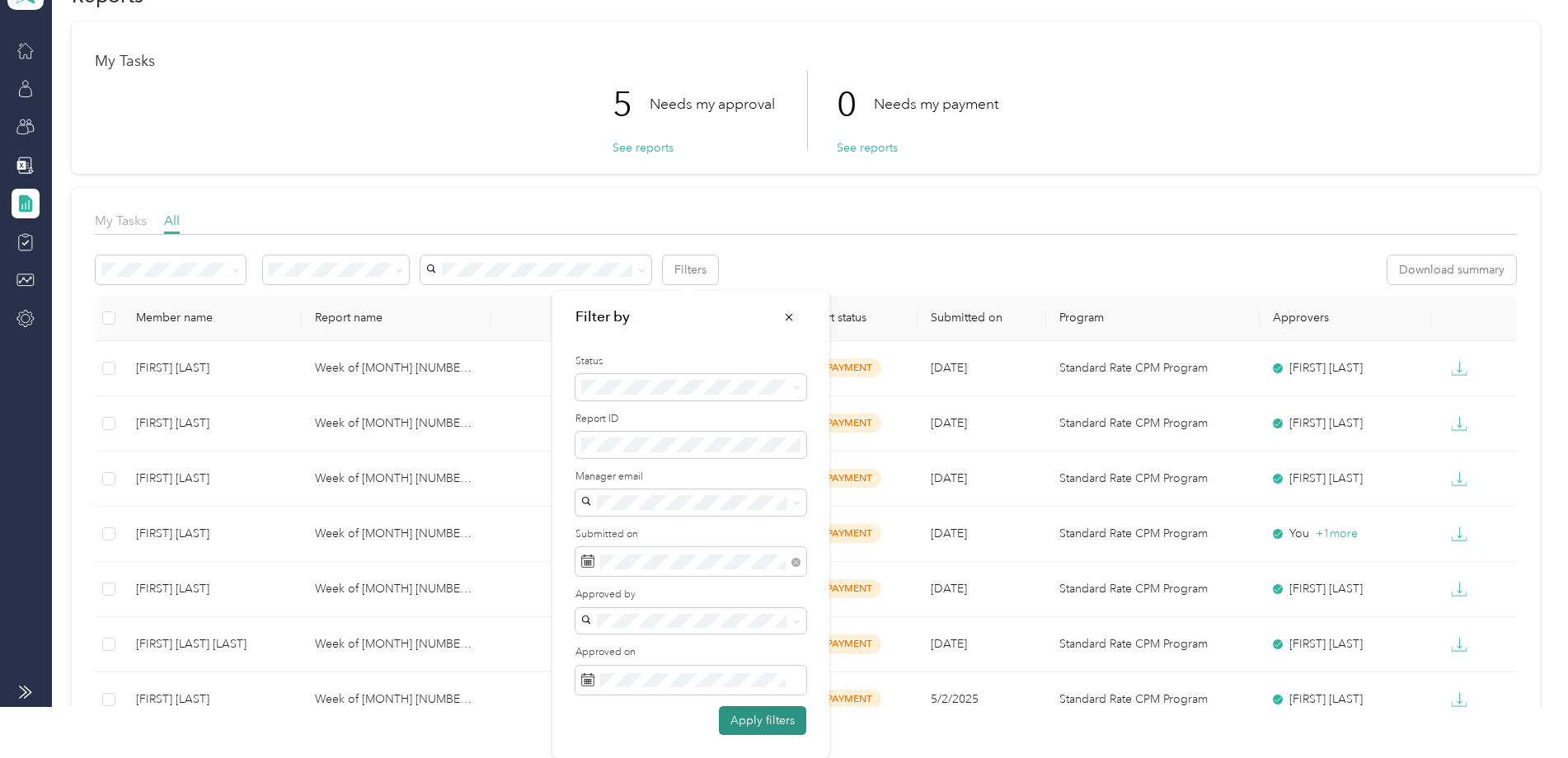 click on "Apply filters" at bounding box center [763, 720] 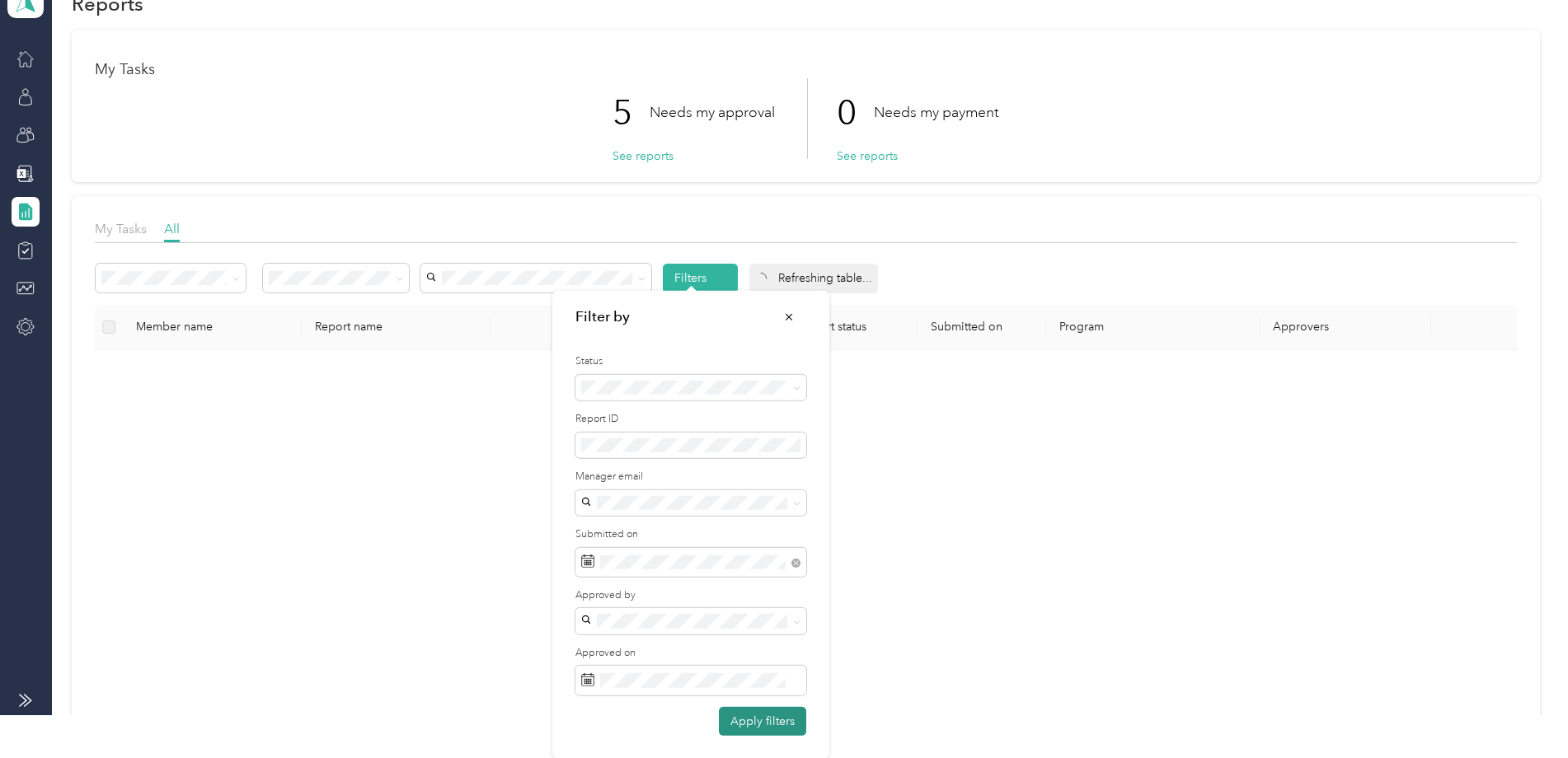scroll, scrollTop: 0, scrollLeft: 0, axis: both 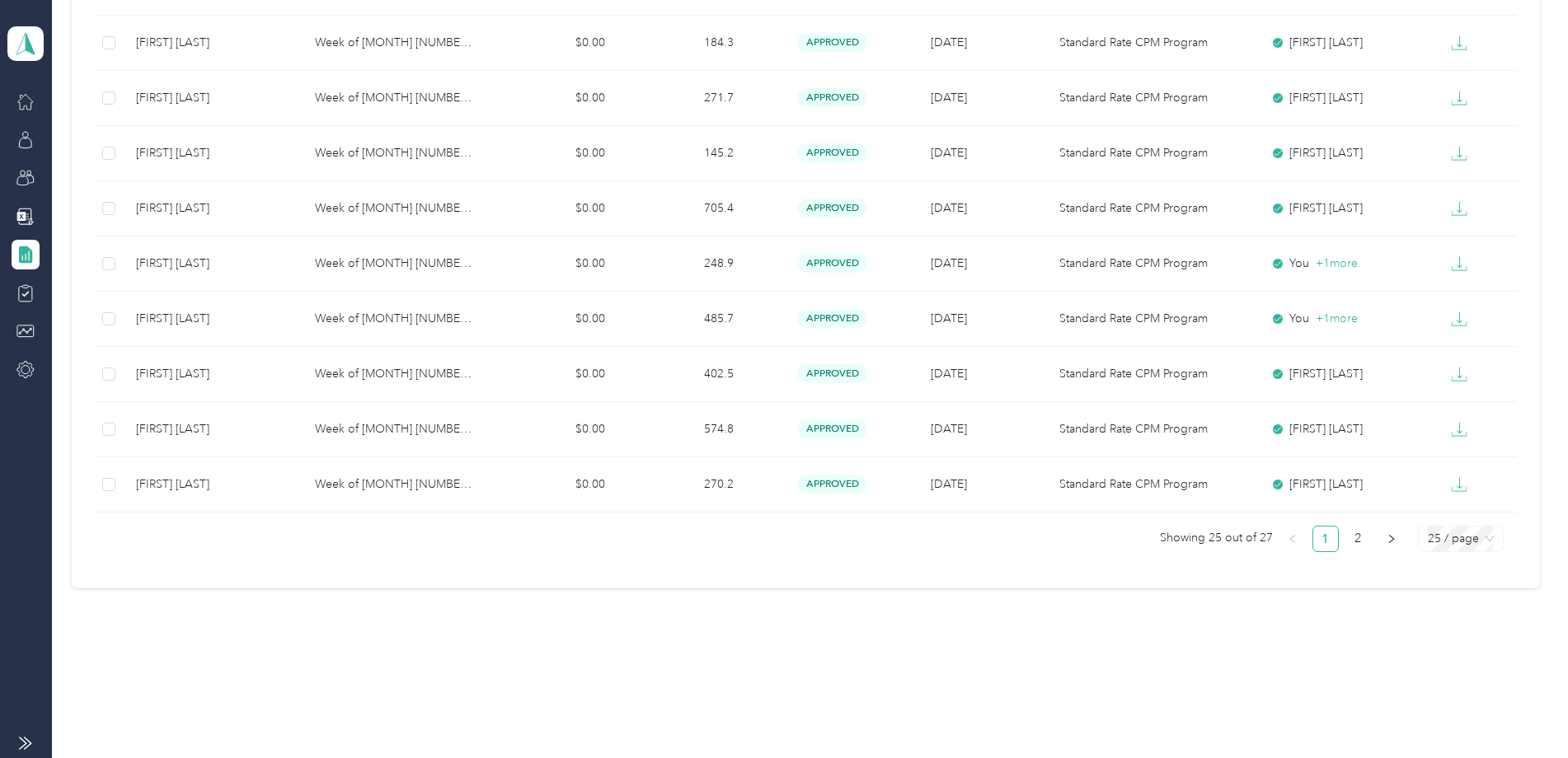 click on "25 / page" at bounding box center (1461, 539) 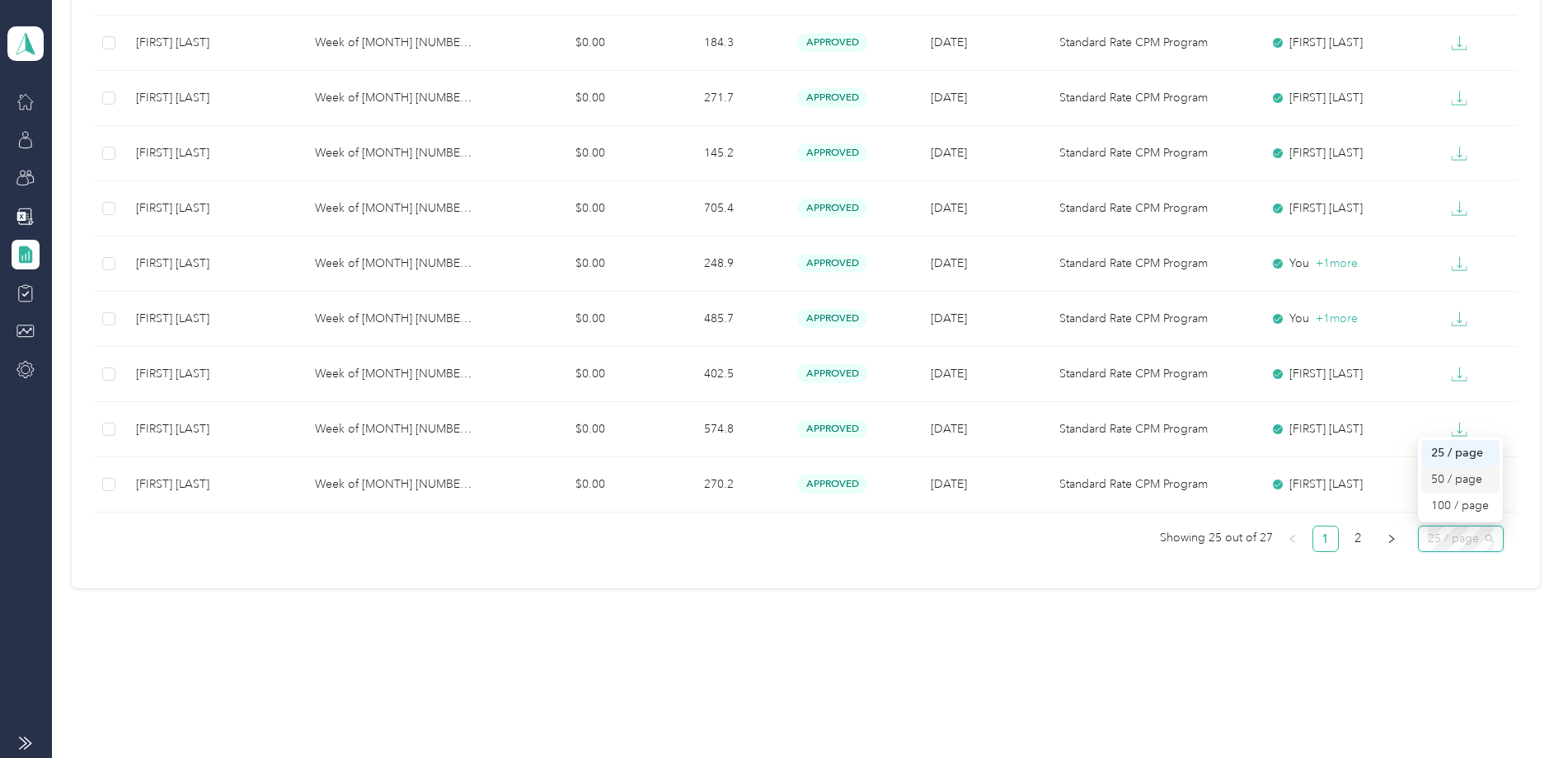 click on "50 / page" at bounding box center (1460, 480) 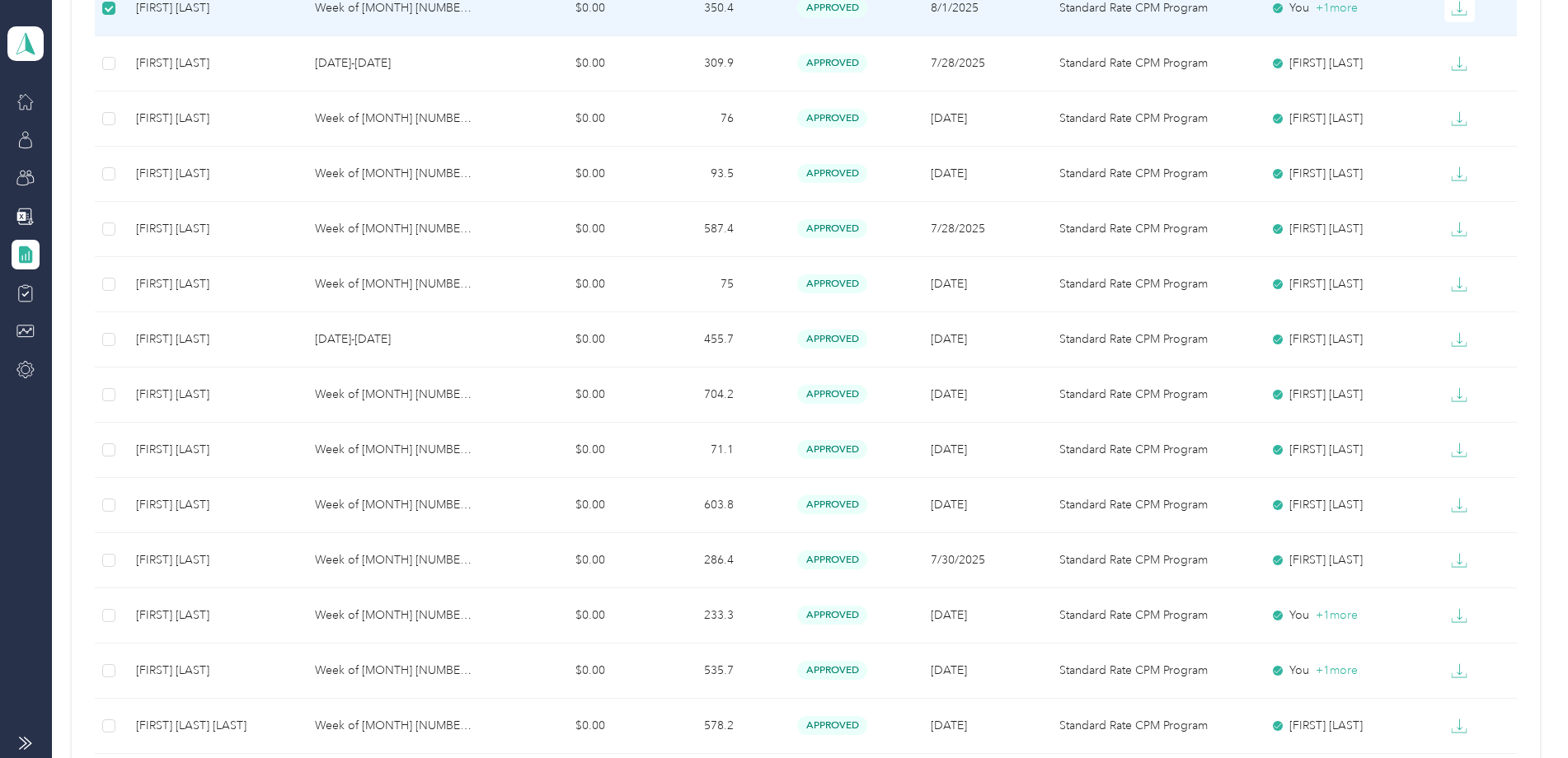 scroll, scrollTop: 412, scrollLeft: 0, axis: vertical 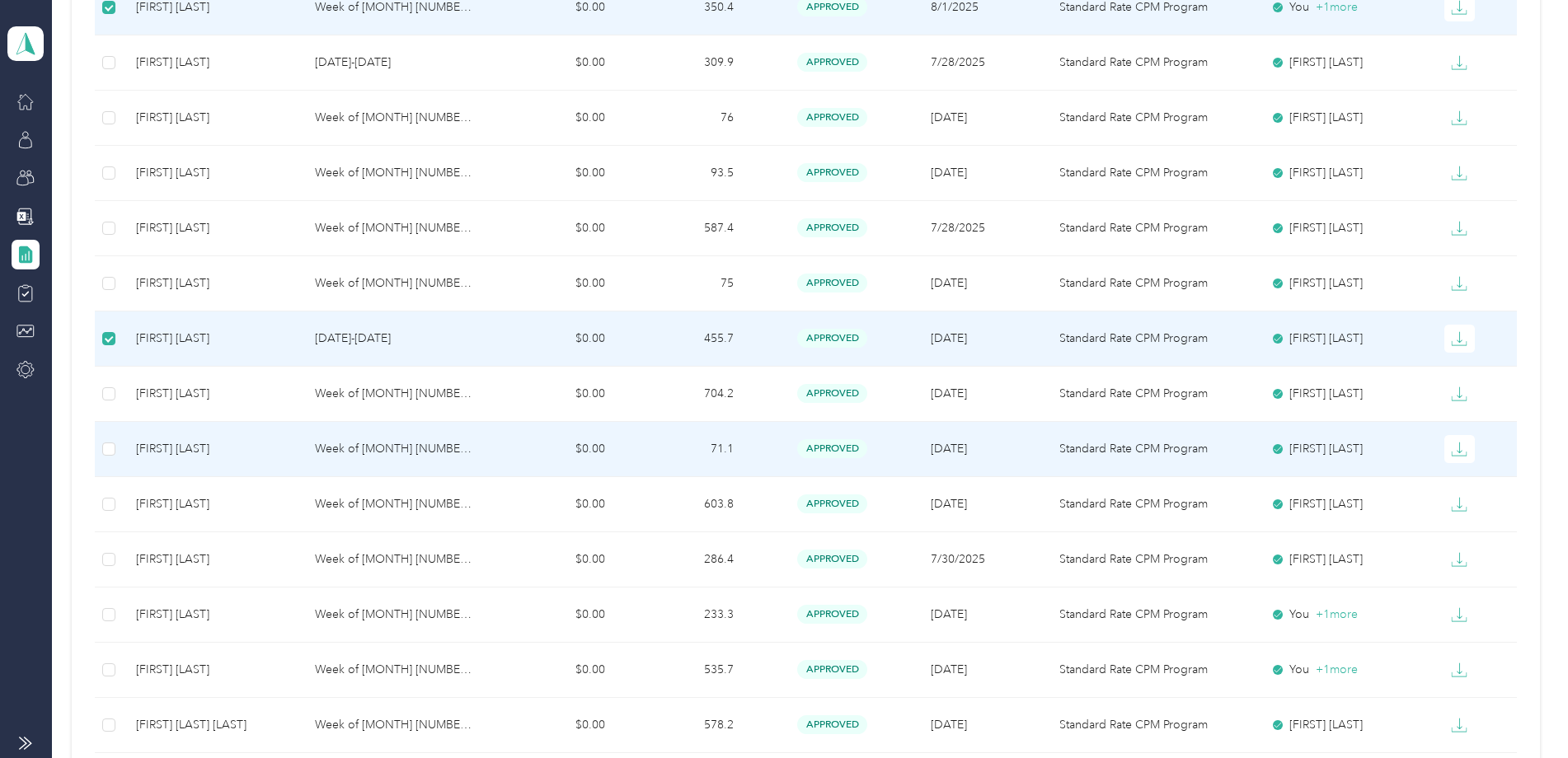 click at bounding box center [108, 449] 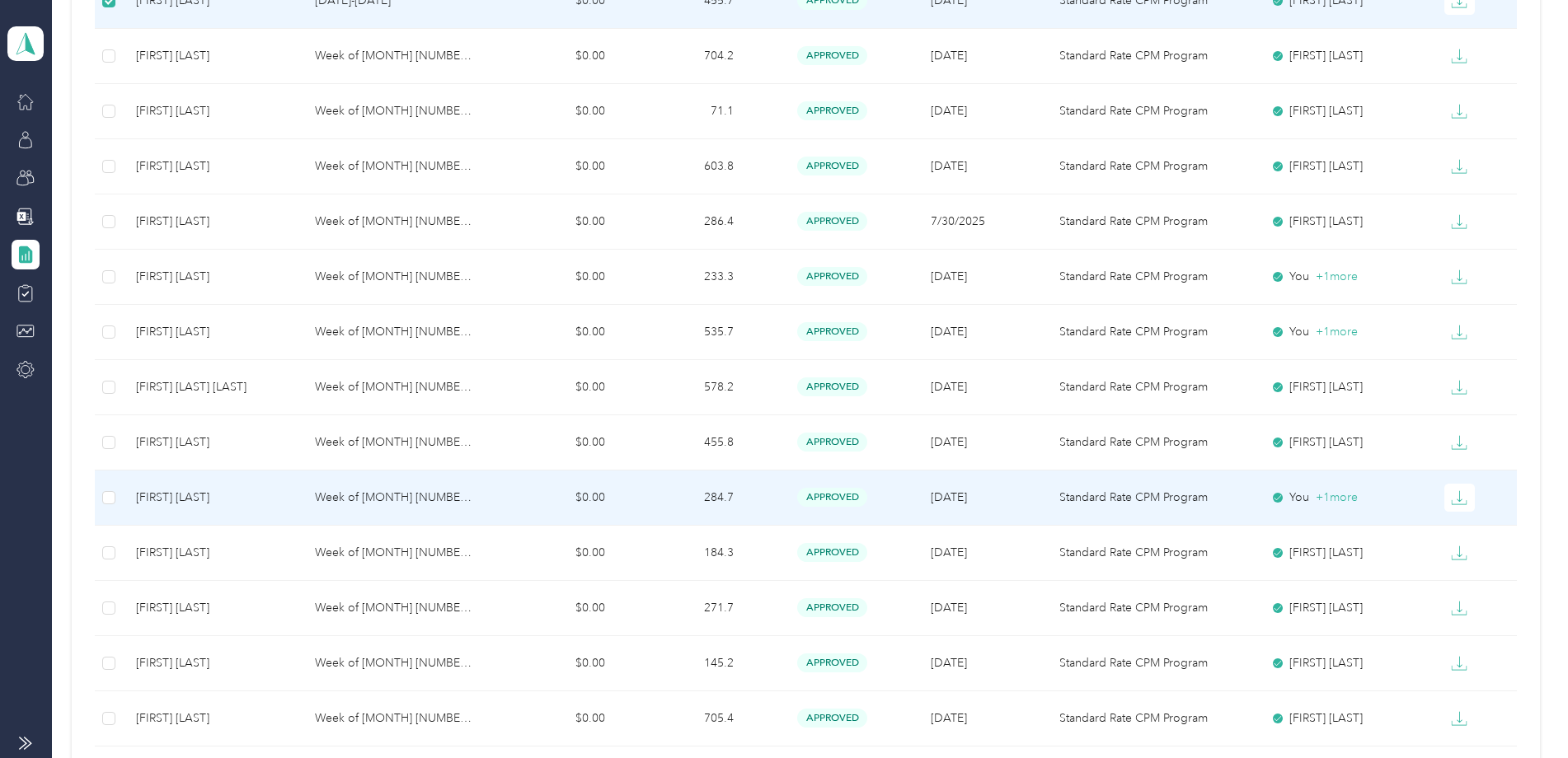 scroll, scrollTop: 824, scrollLeft: 0, axis: vertical 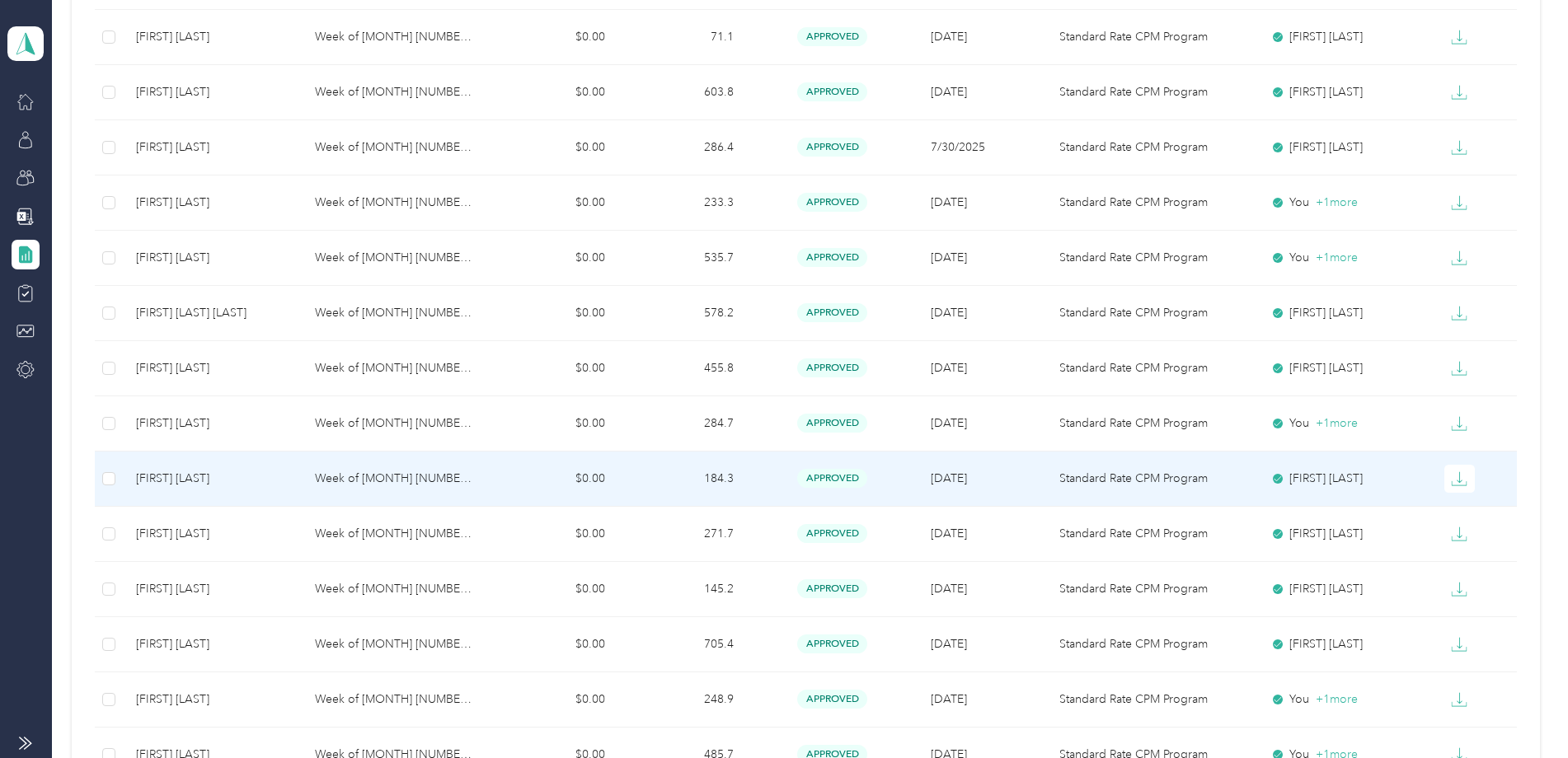 click at bounding box center (108, 479) 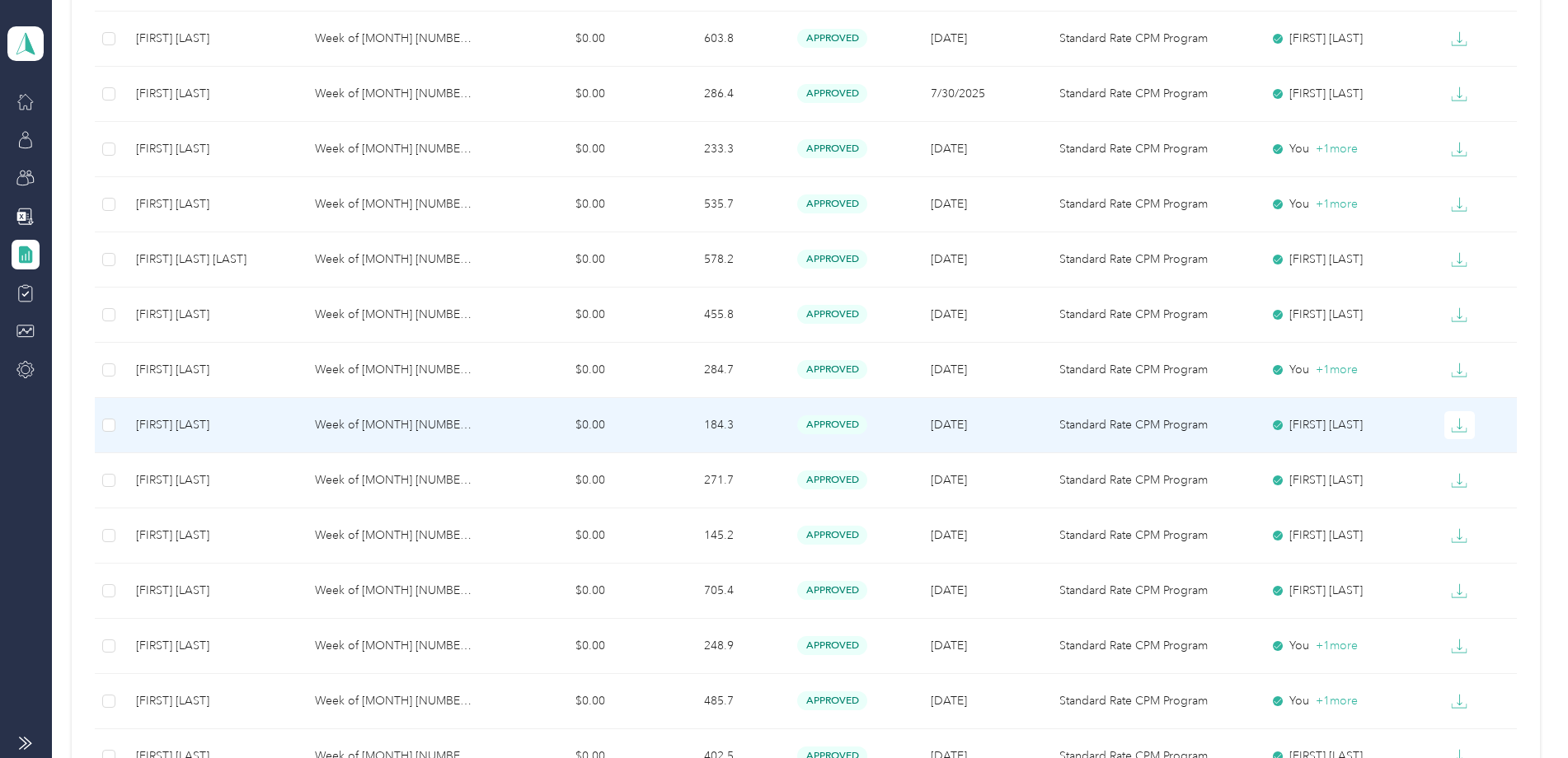 scroll, scrollTop: 906, scrollLeft: 0, axis: vertical 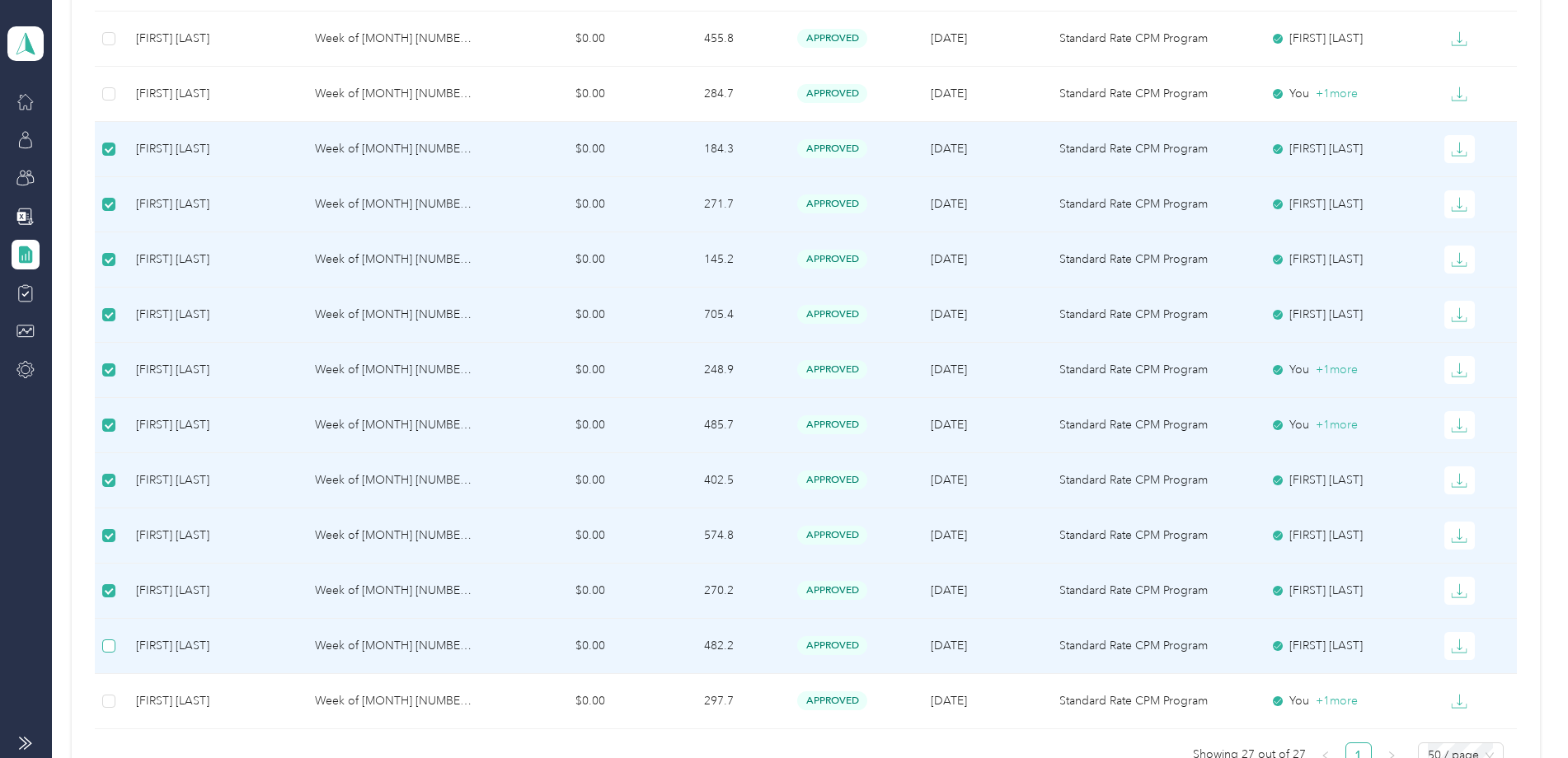 click at bounding box center [109, 646] 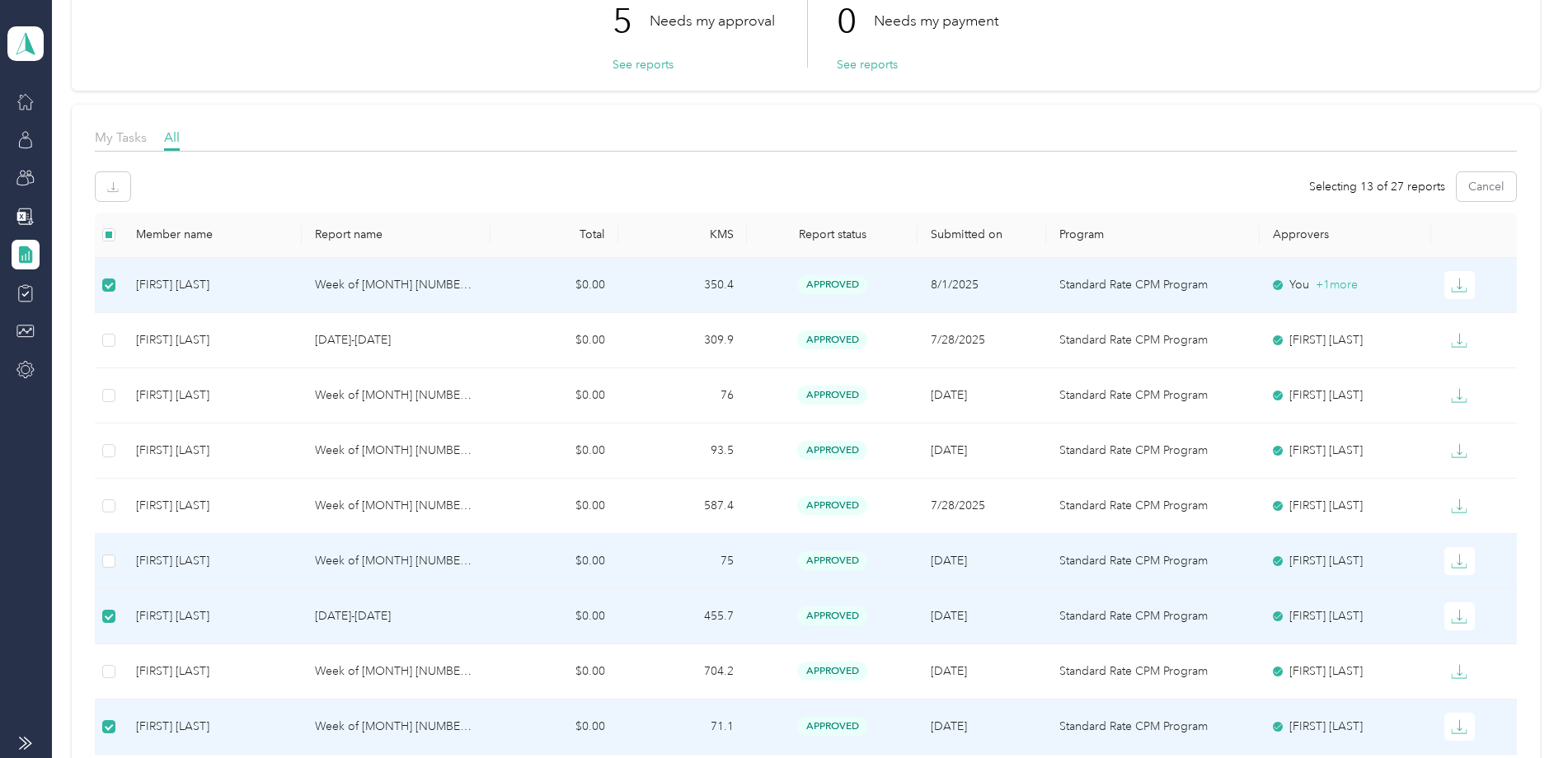 scroll, scrollTop: 0, scrollLeft: 0, axis: both 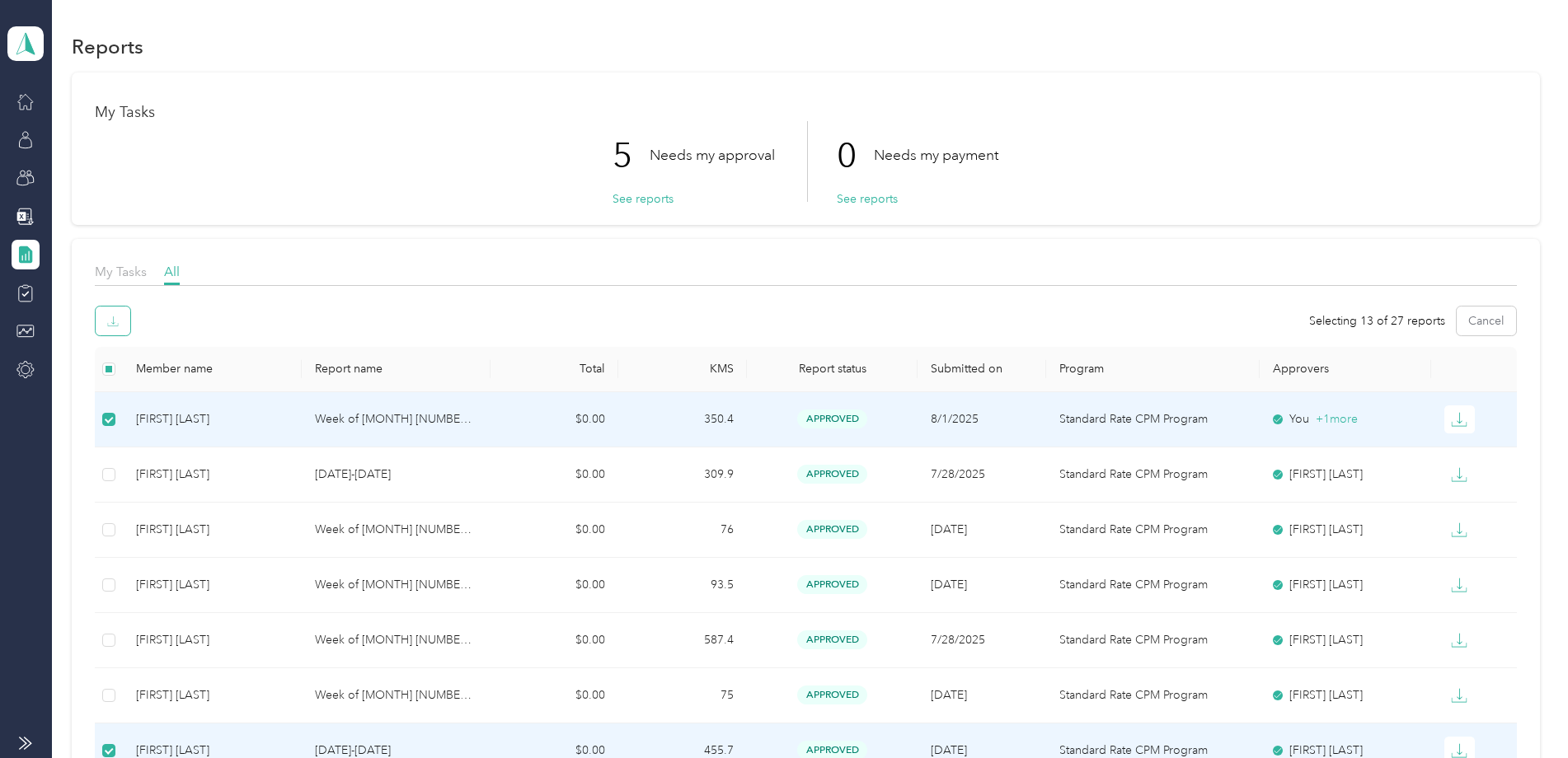 click 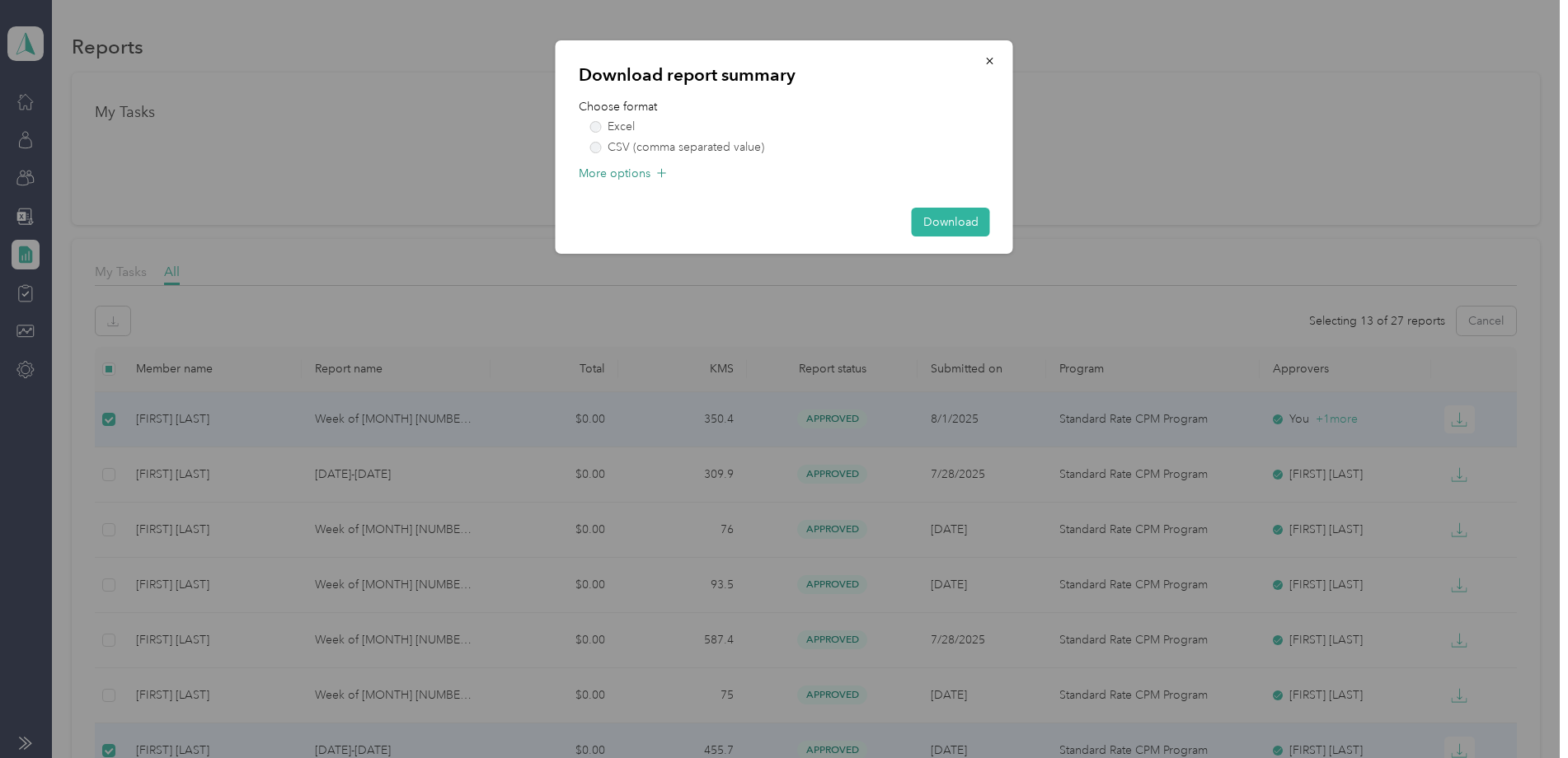 click on "More options" at bounding box center (614, 173) 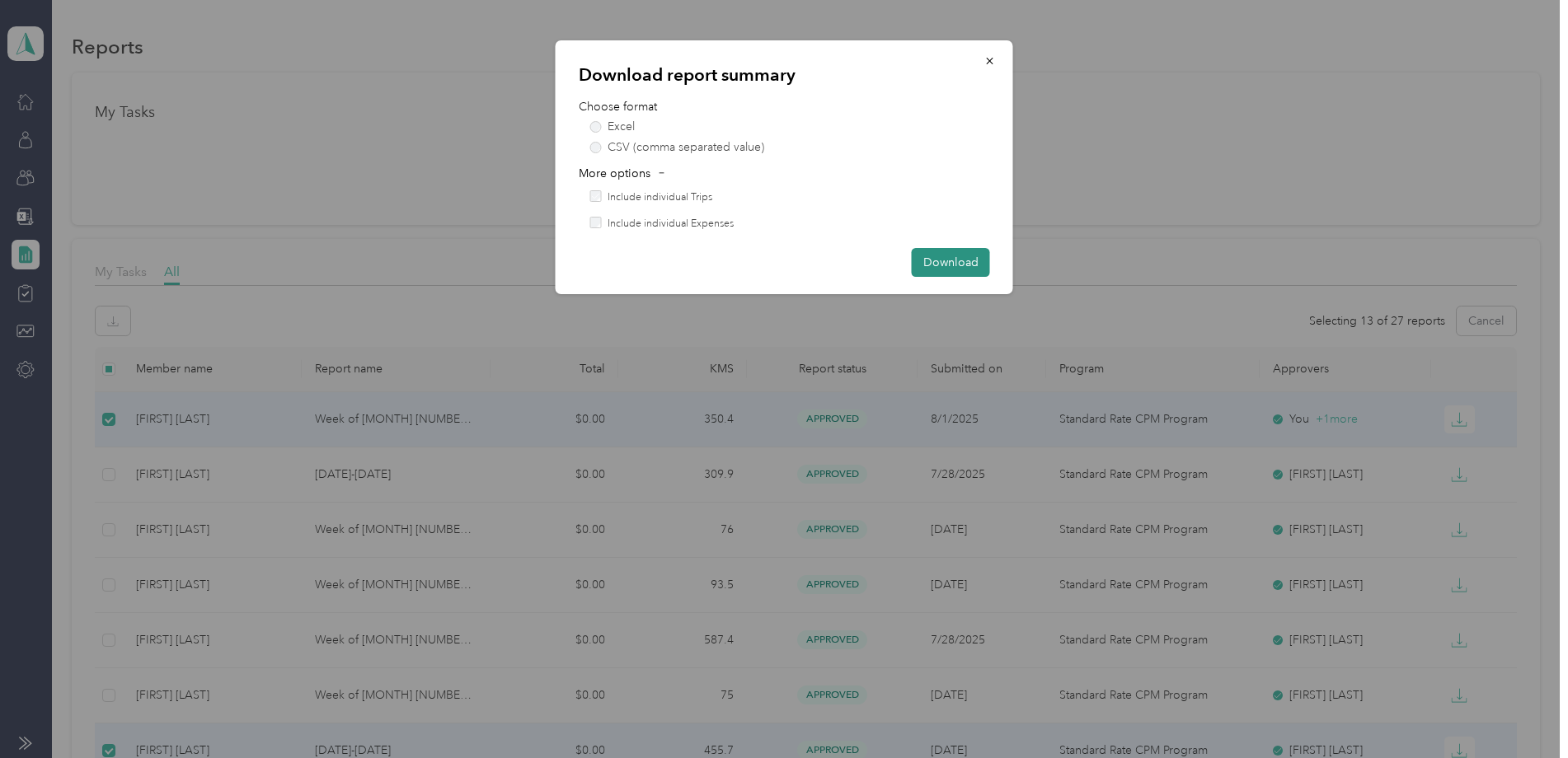 click on "Download" at bounding box center [951, 262] 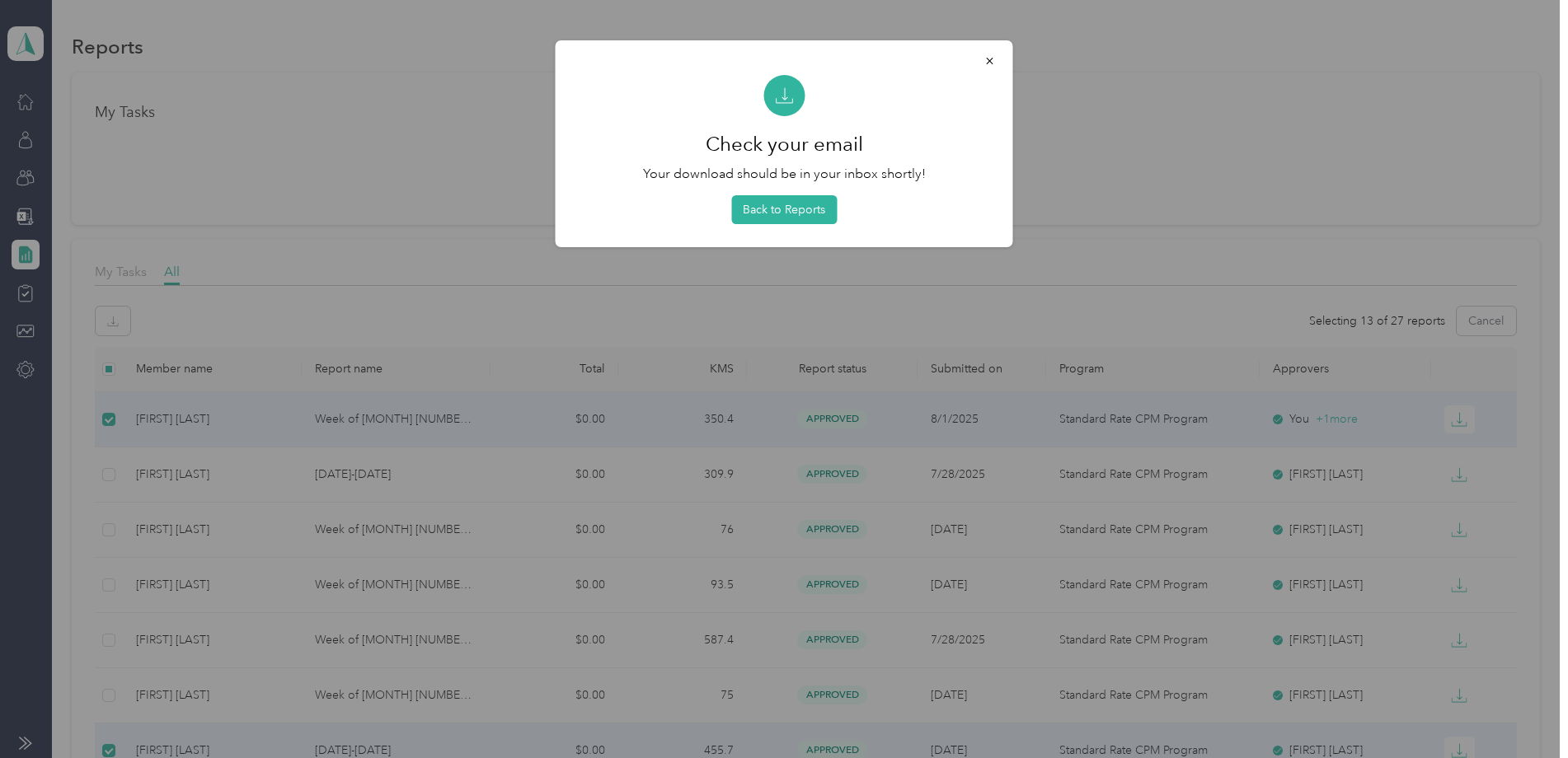 drag, startPoint x: 804, startPoint y: 207, endPoint x: 727, endPoint y: 227, distance: 79.55501 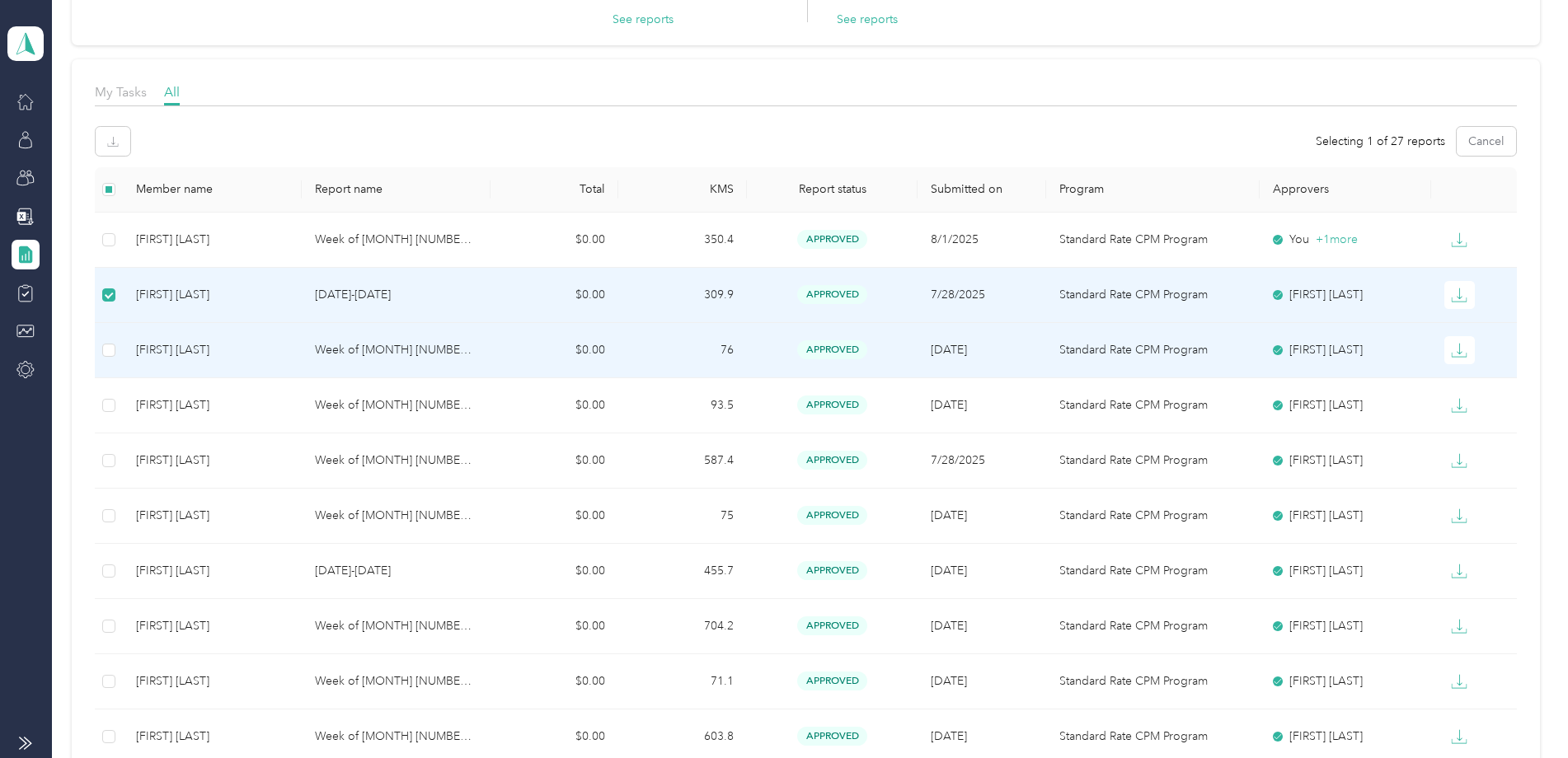 scroll, scrollTop: 247, scrollLeft: 0, axis: vertical 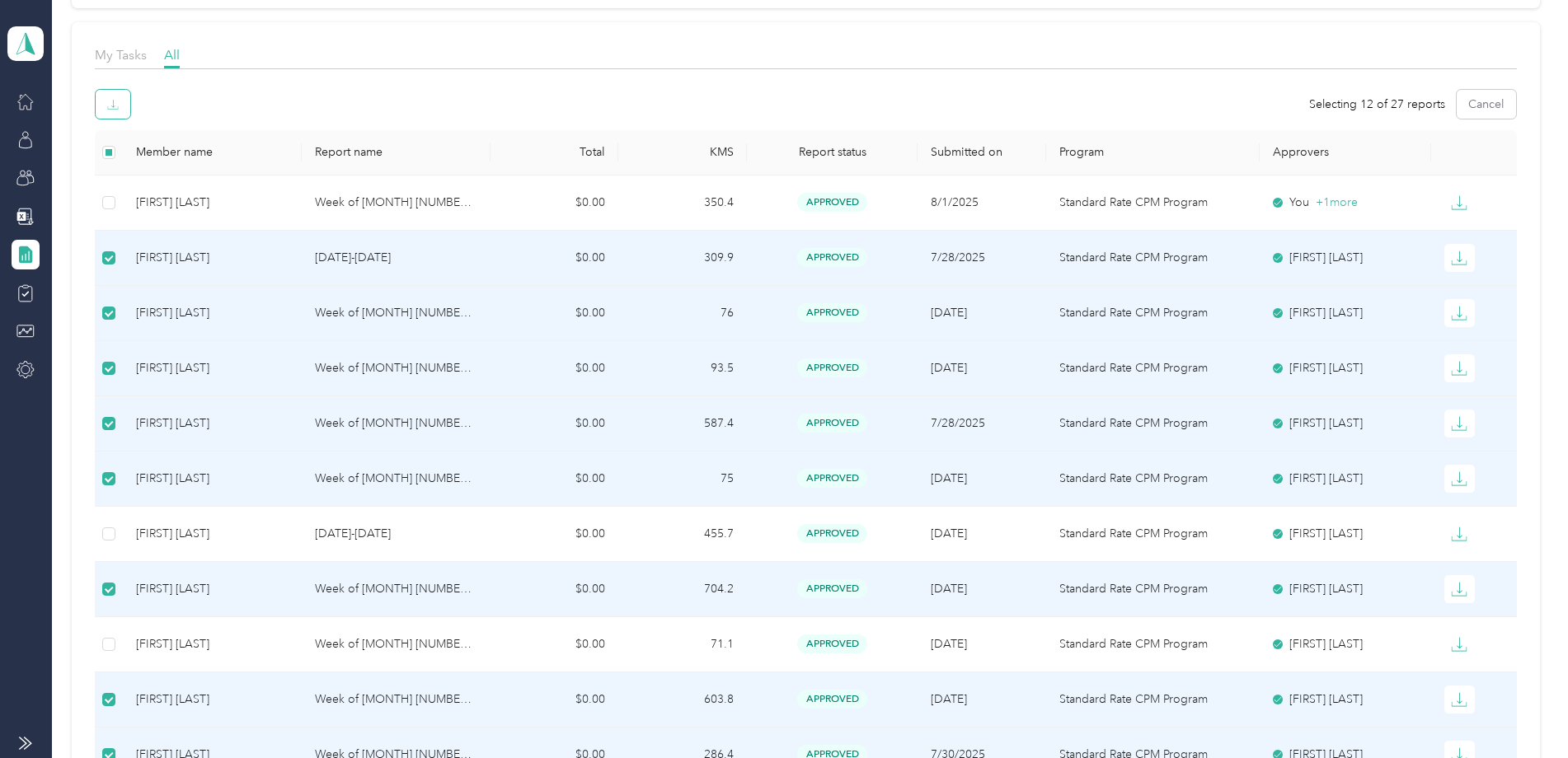 click 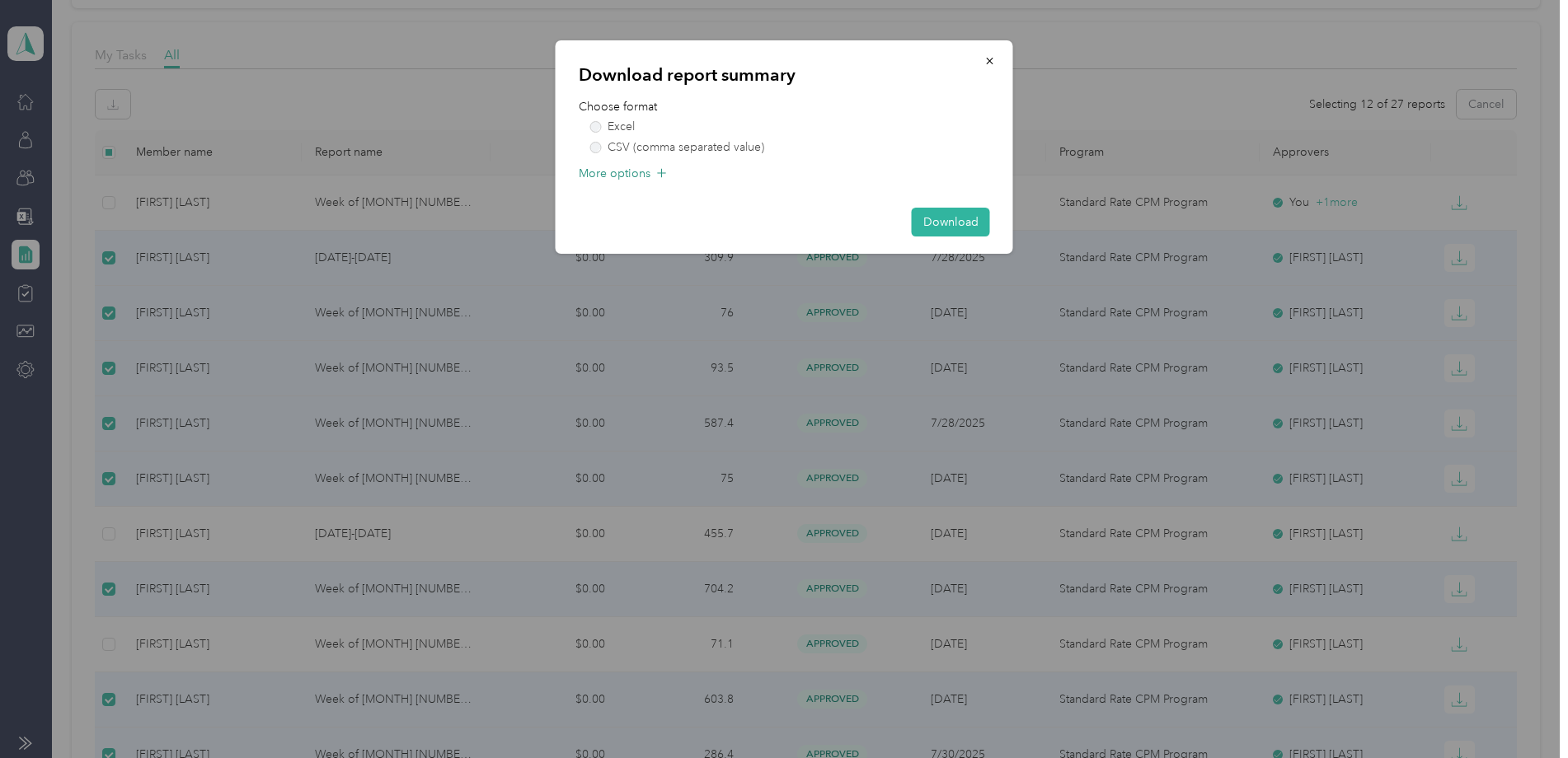 click on "More options" at bounding box center [614, 173] 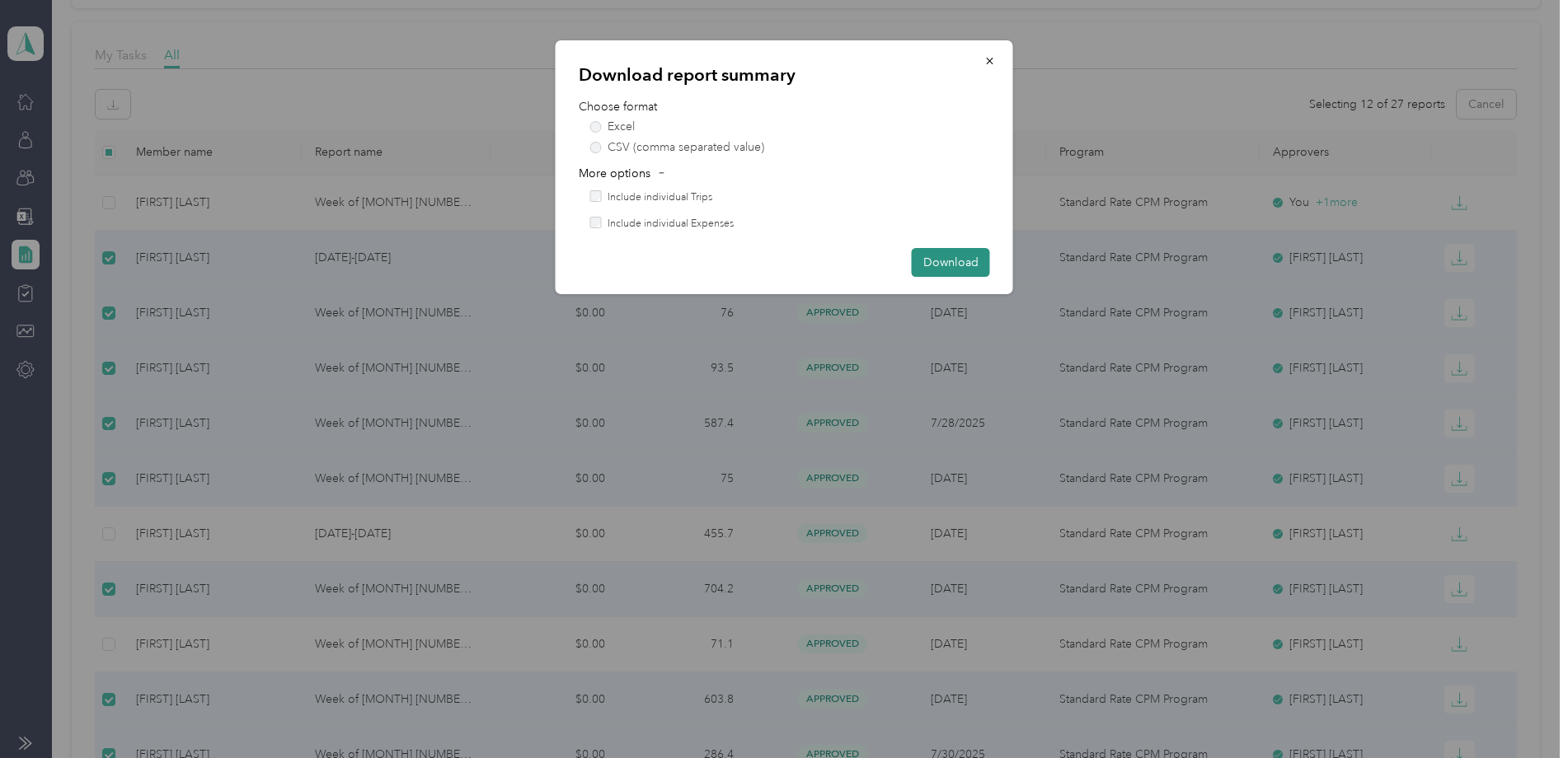 click on "Download" at bounding box center [951, 262] 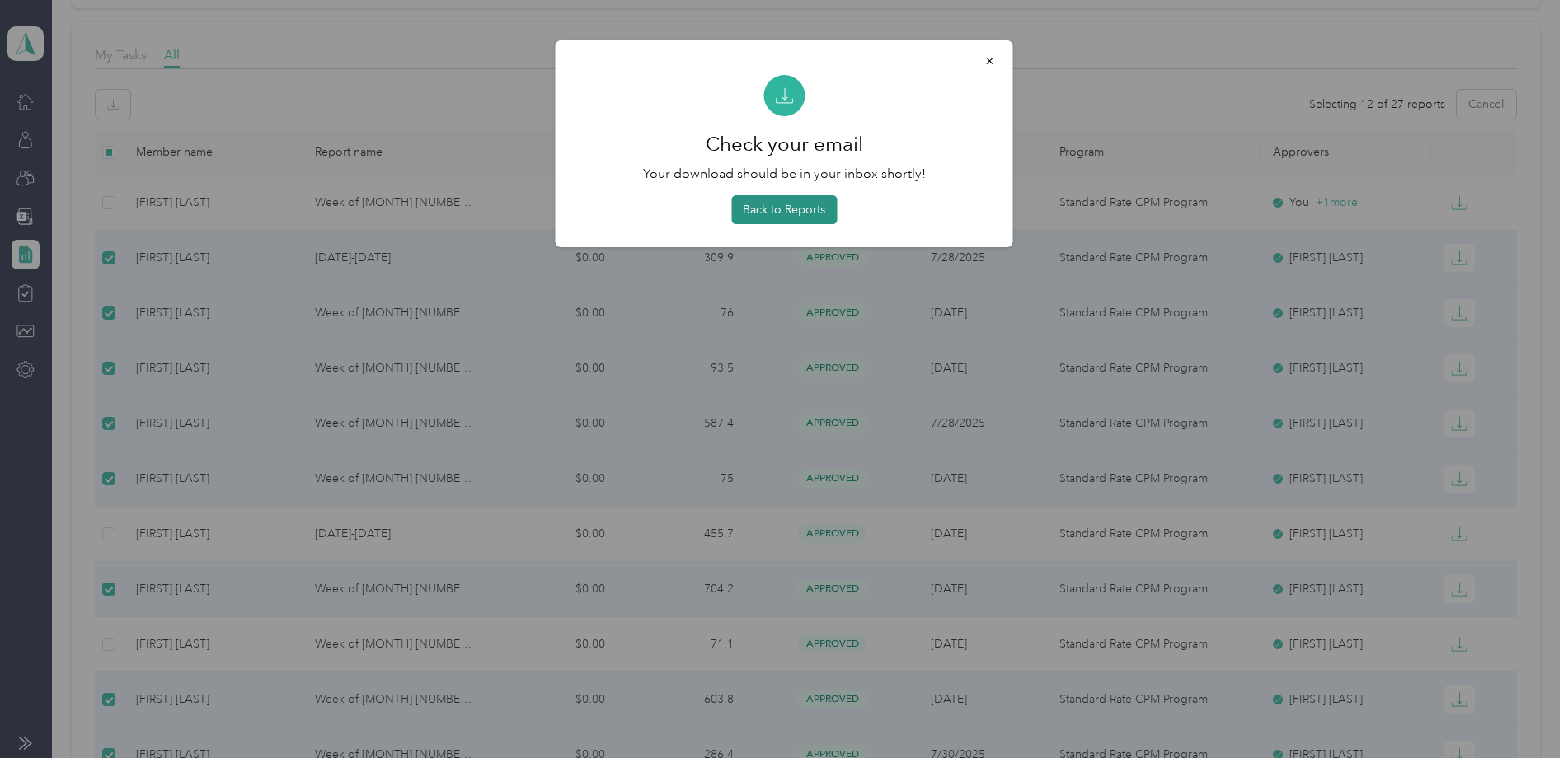click on "Back to Reports" at bounding box center (784, 209) 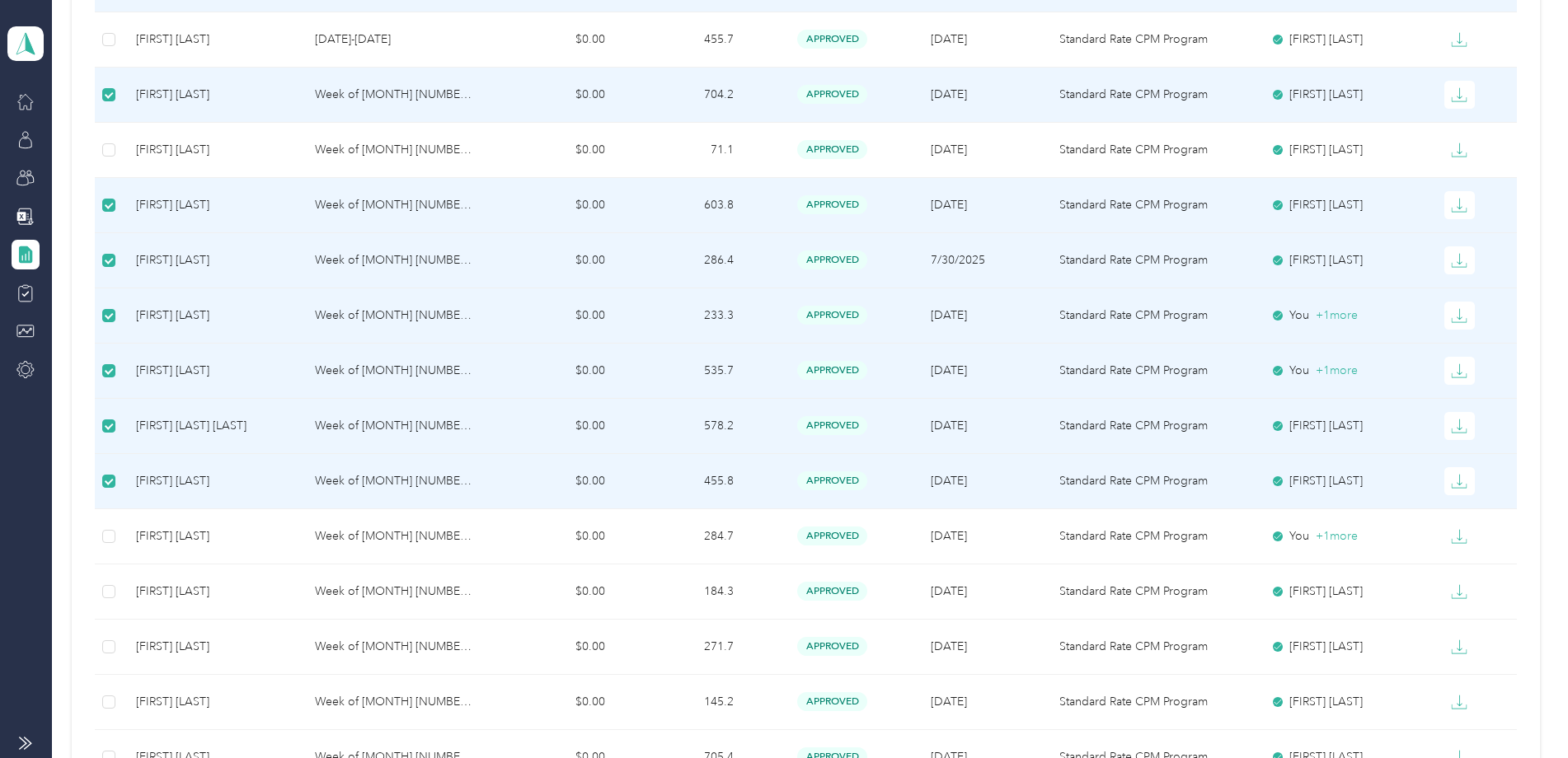 scroll, scrollTop: 711, scrollLeft: 0, axis: vertical 